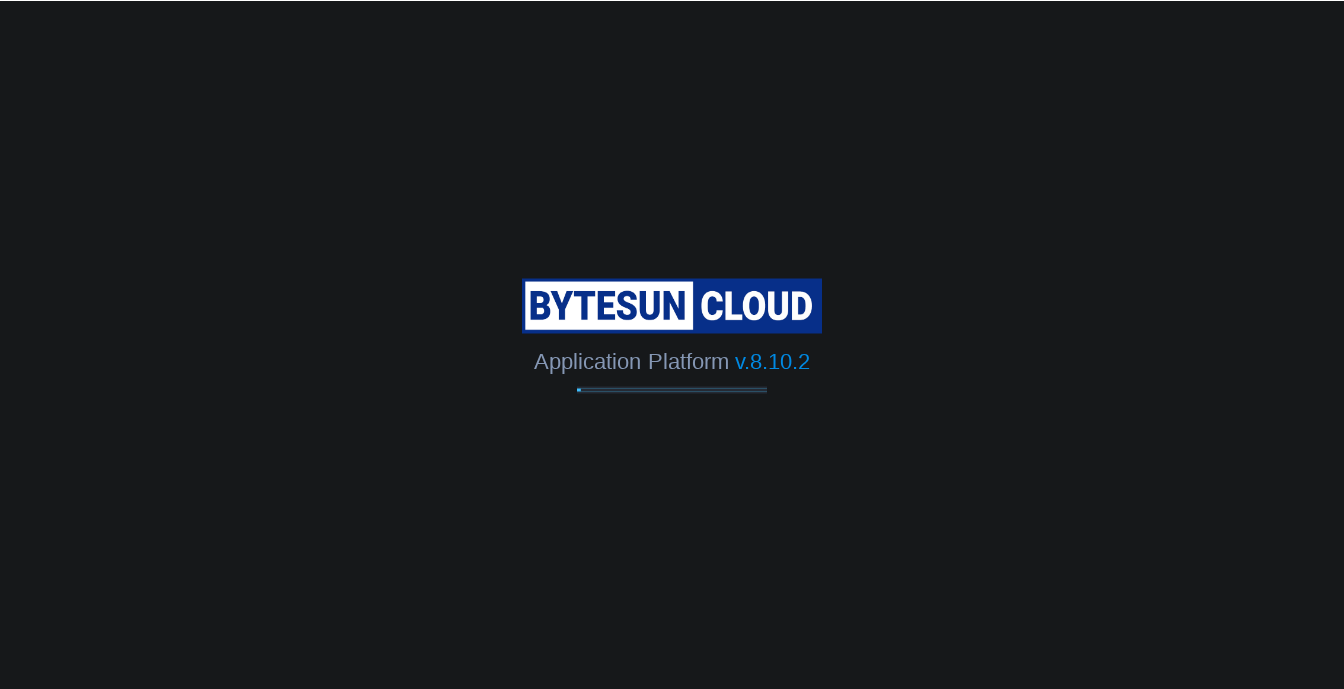 scroll, scrollTop: 0, scrollLeft: 0, axis: both 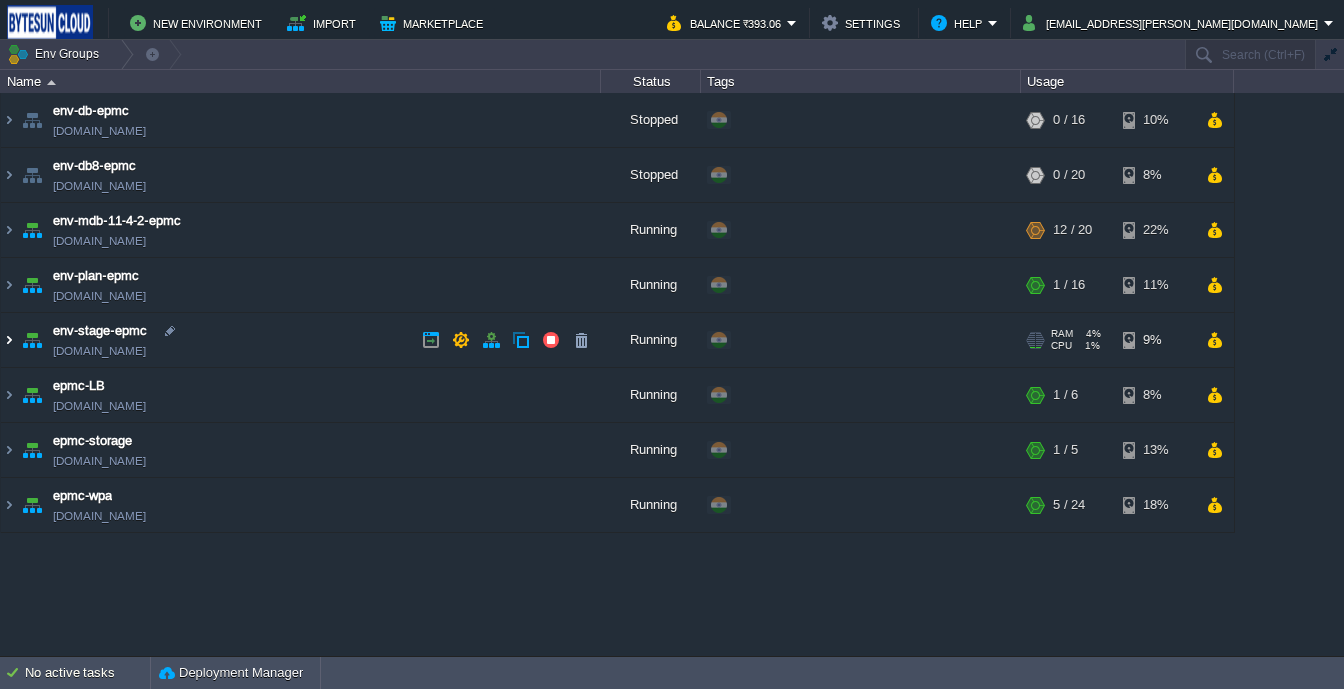 click at bounding box center (9, 340) 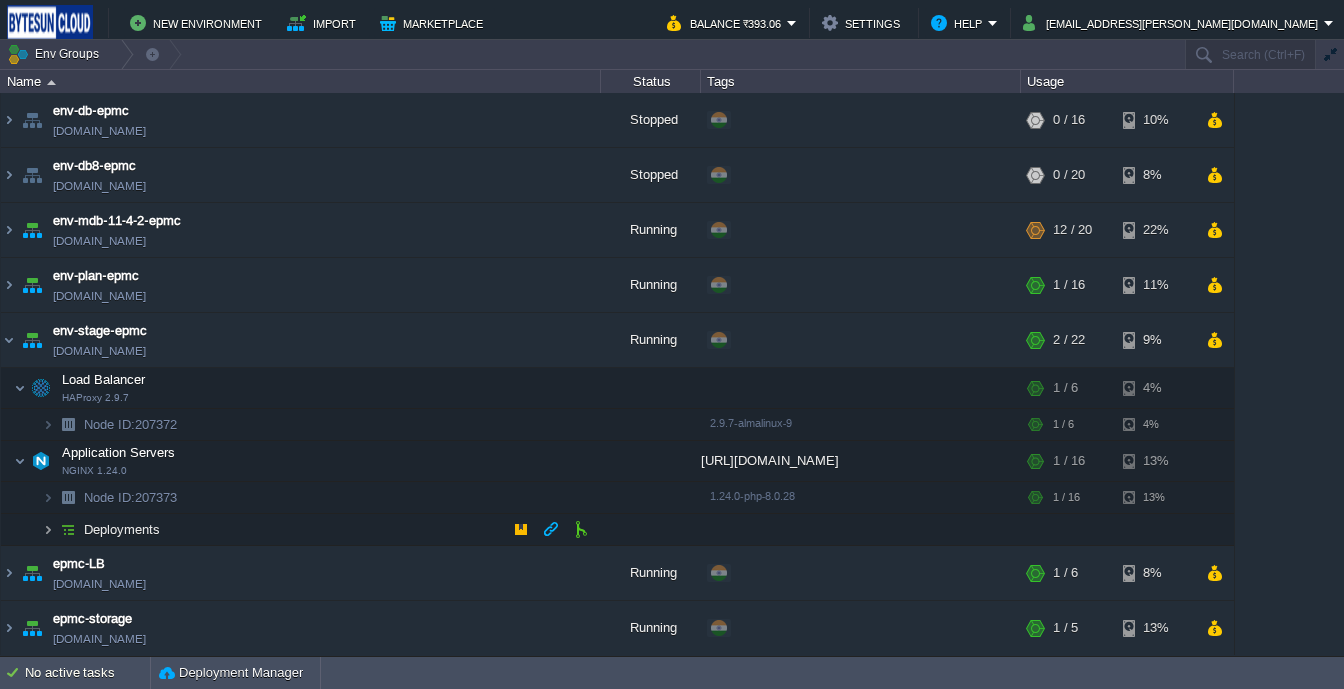 click at bounding box center (48, 529) 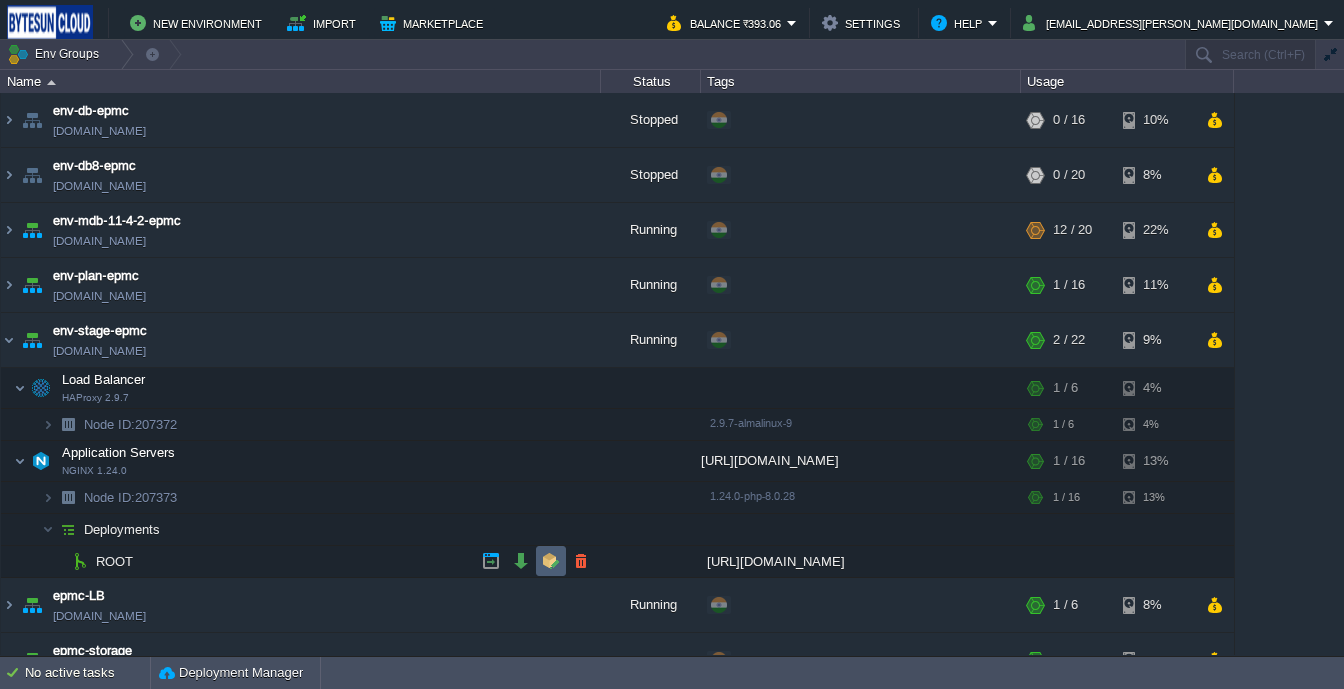 click at bounding box center [551, 561] 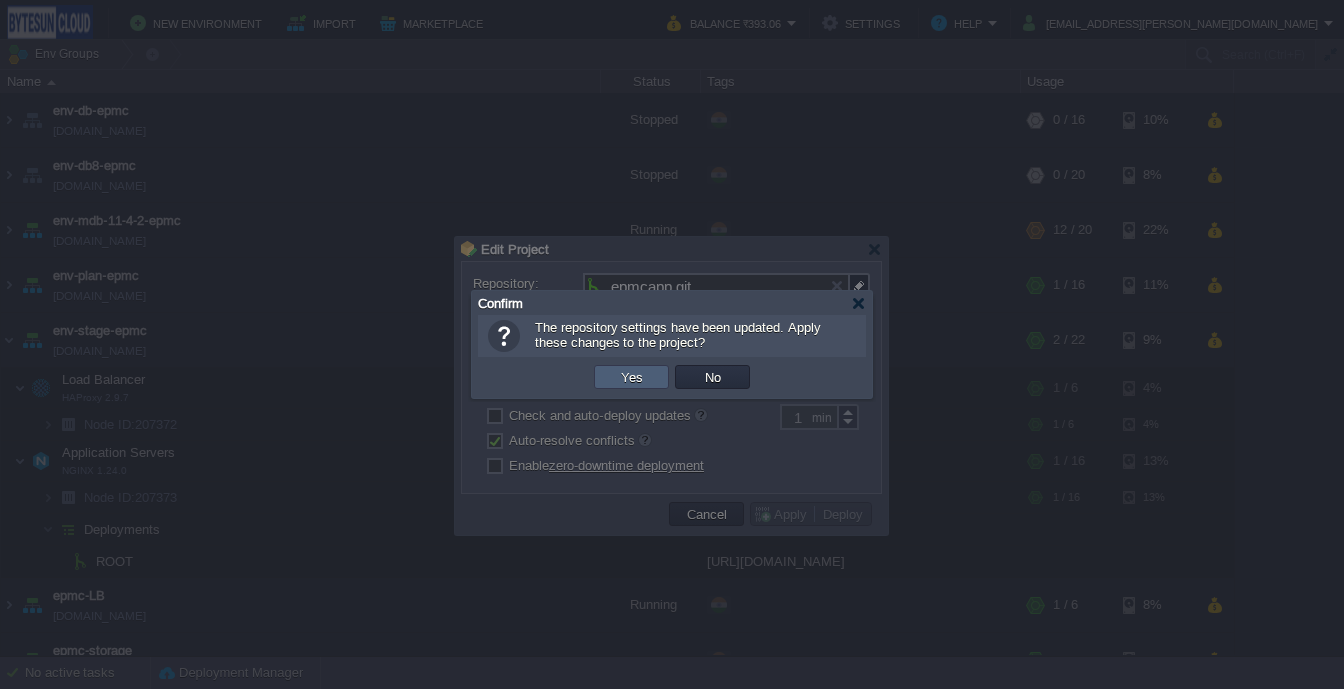 click on "Yes" at bounding box center [631, 377] 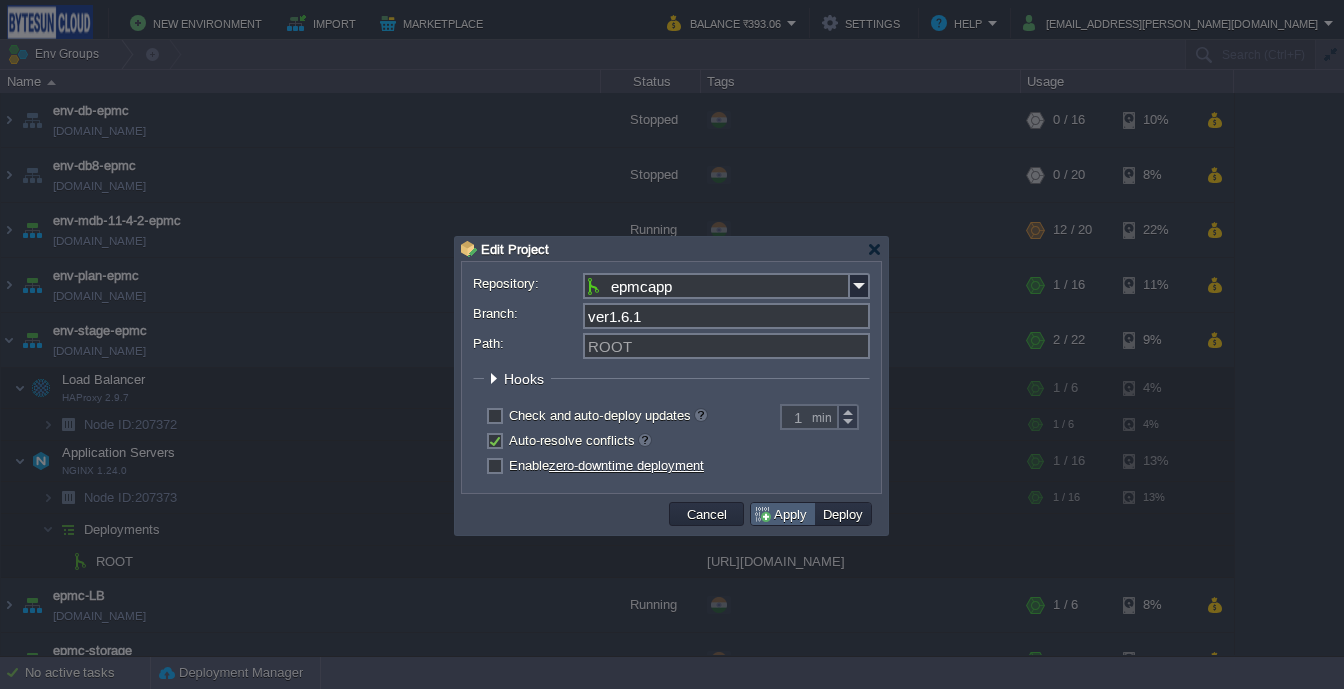 click on "Apply" at bounding box center [783, 514] 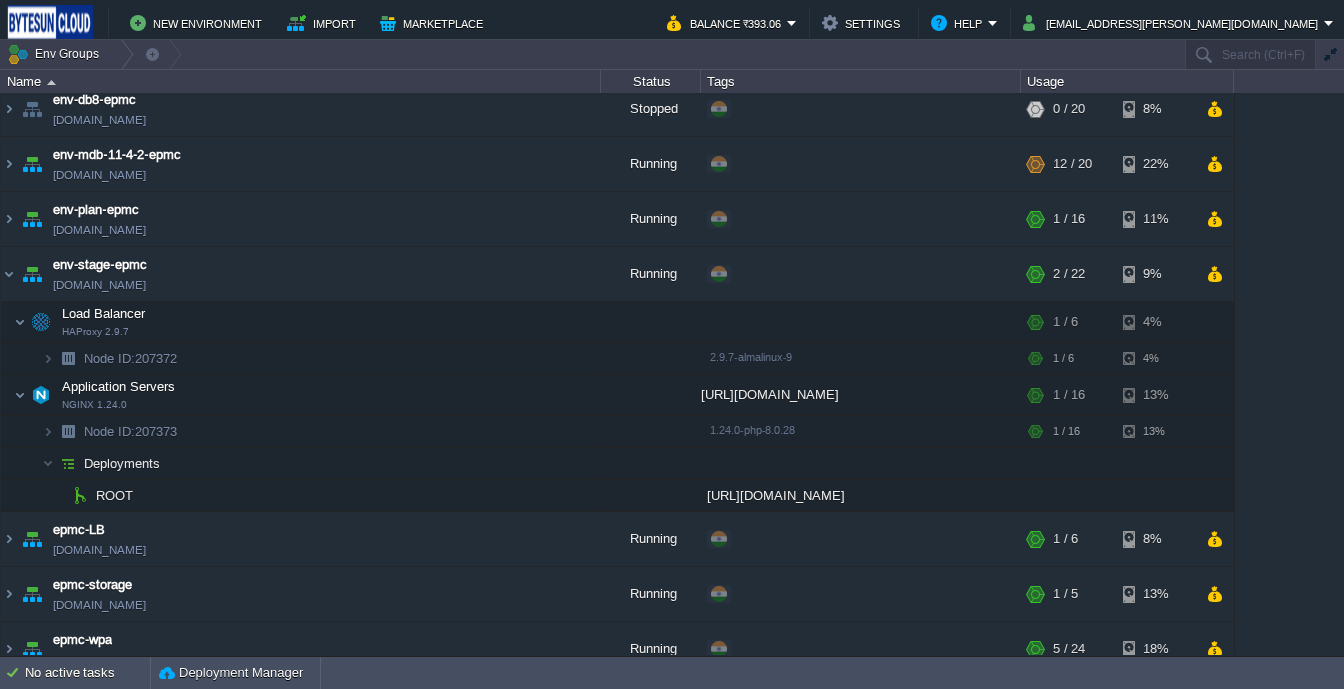 scroll, scrollTop: 66, scrollLeft: 0, axis: vertical 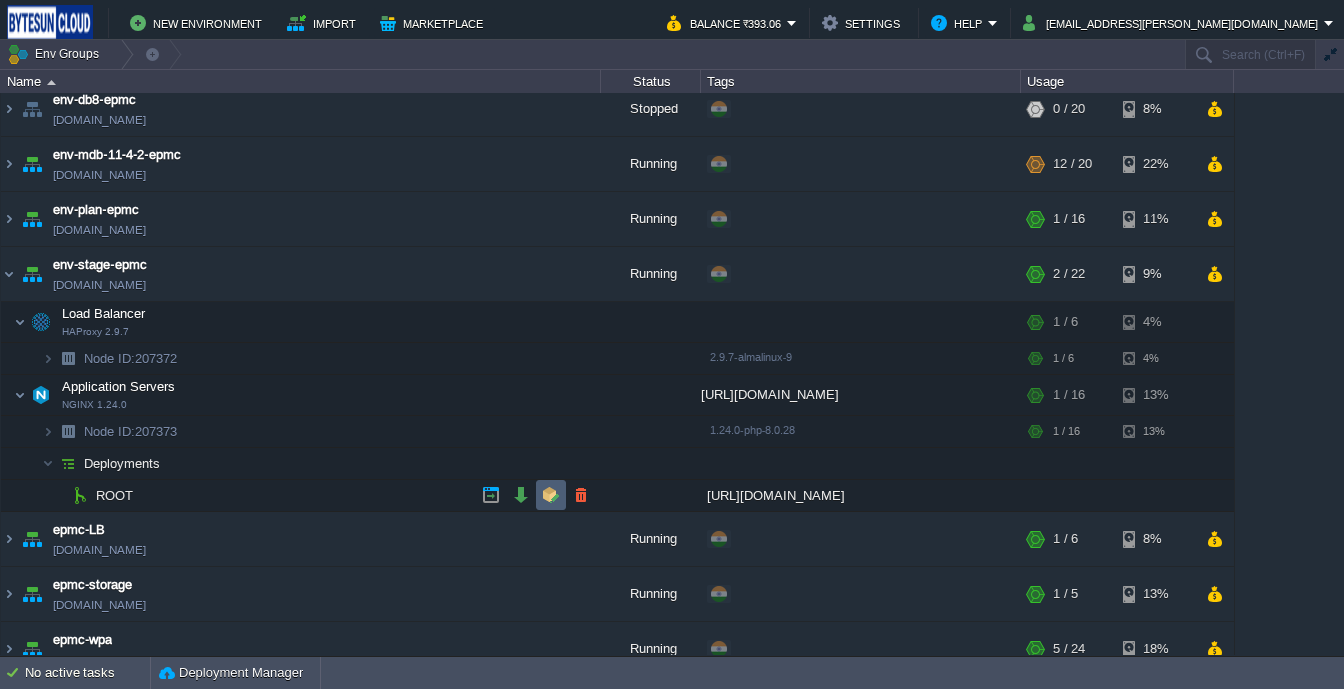 click at bounding box center [551, 495] 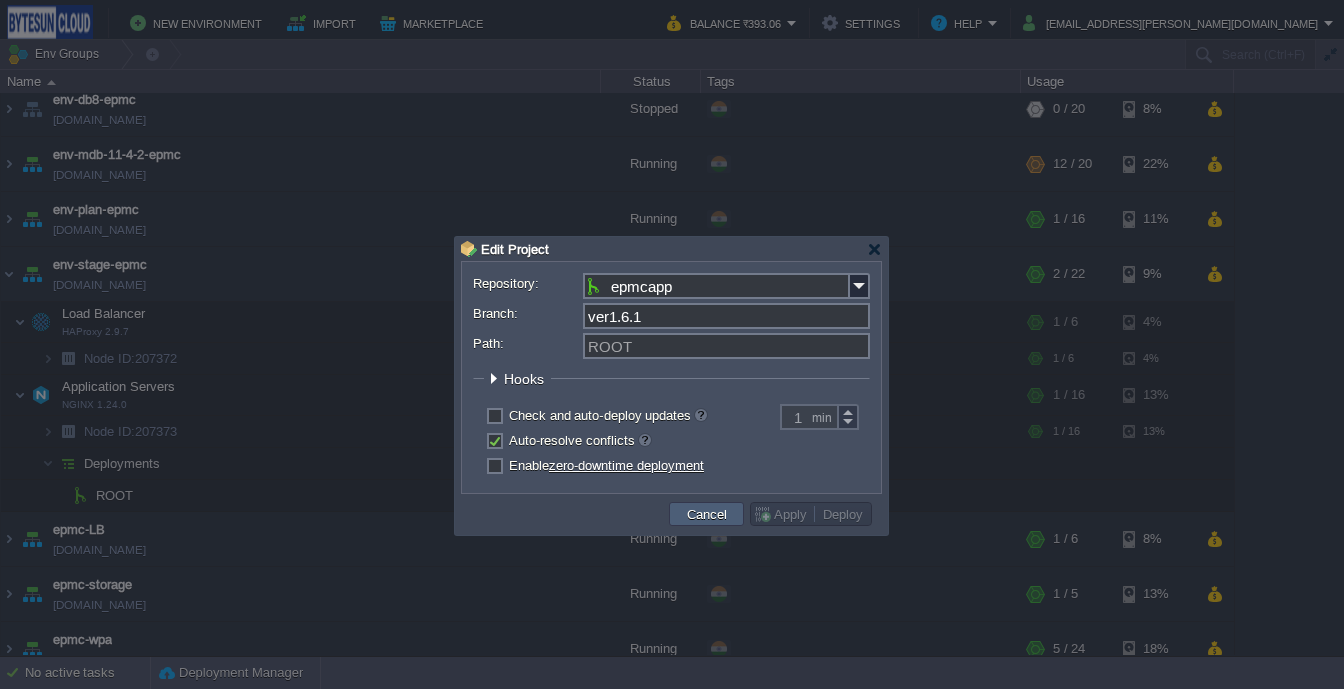 click on "Cancel" at bounding box center [707, 514] 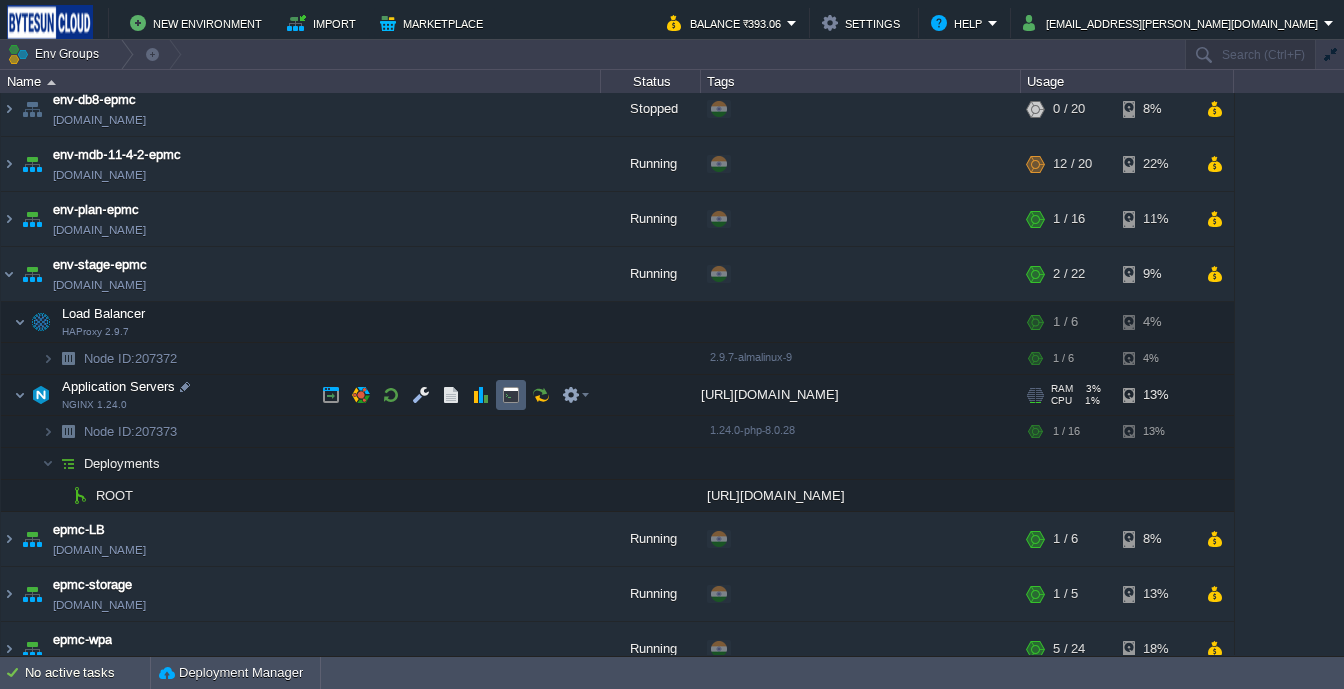click at bounding box center (511, 395) 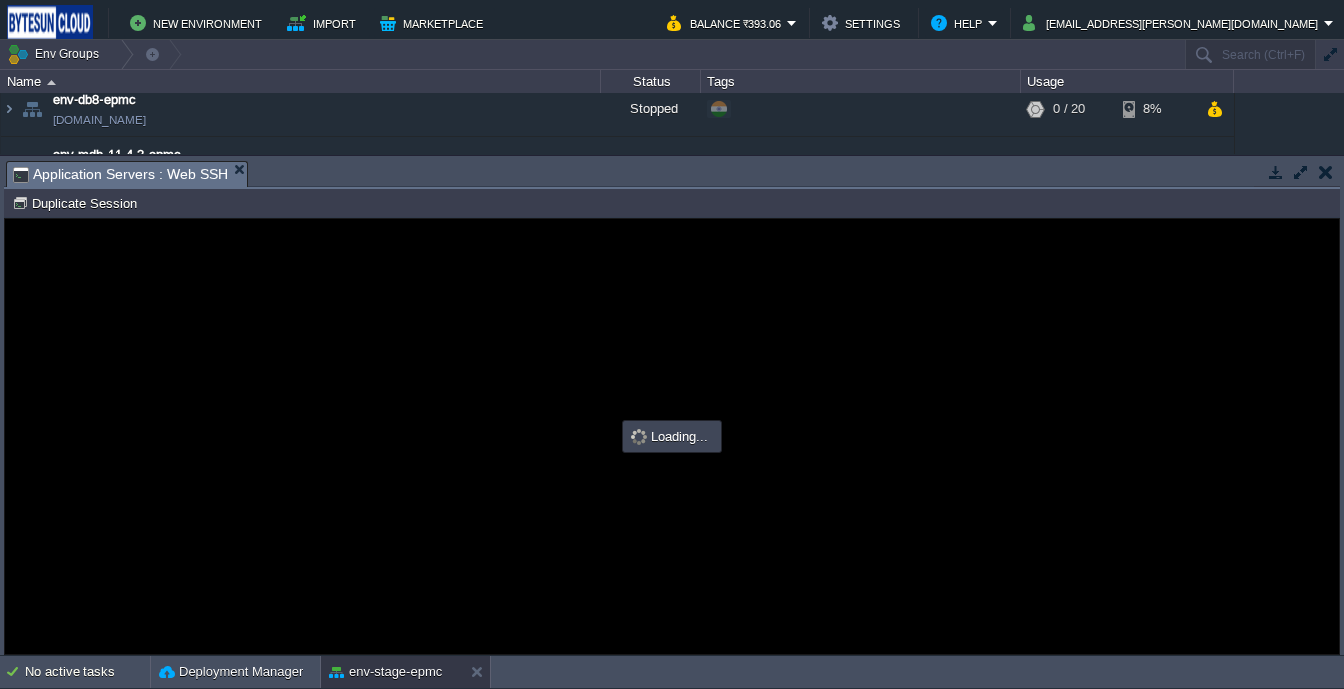 scroll, scrollTop: 0, scrollLeft: 0, axis: both 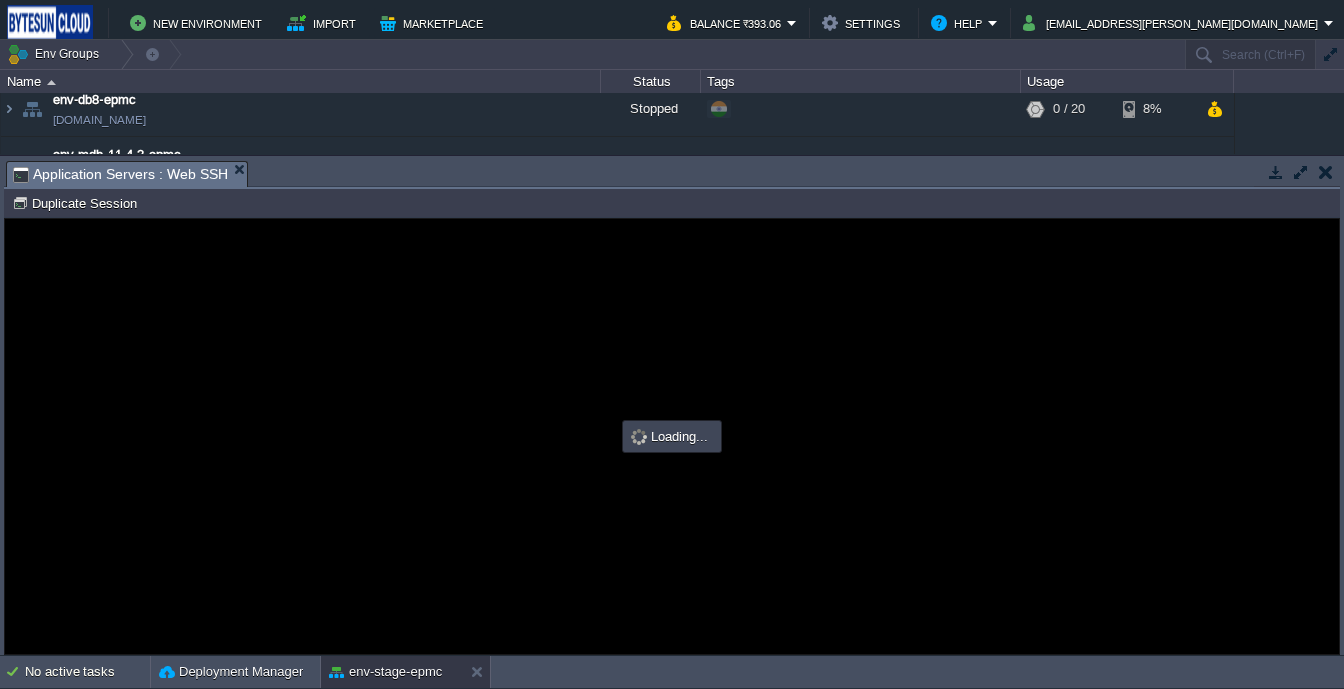 type on "#000000" 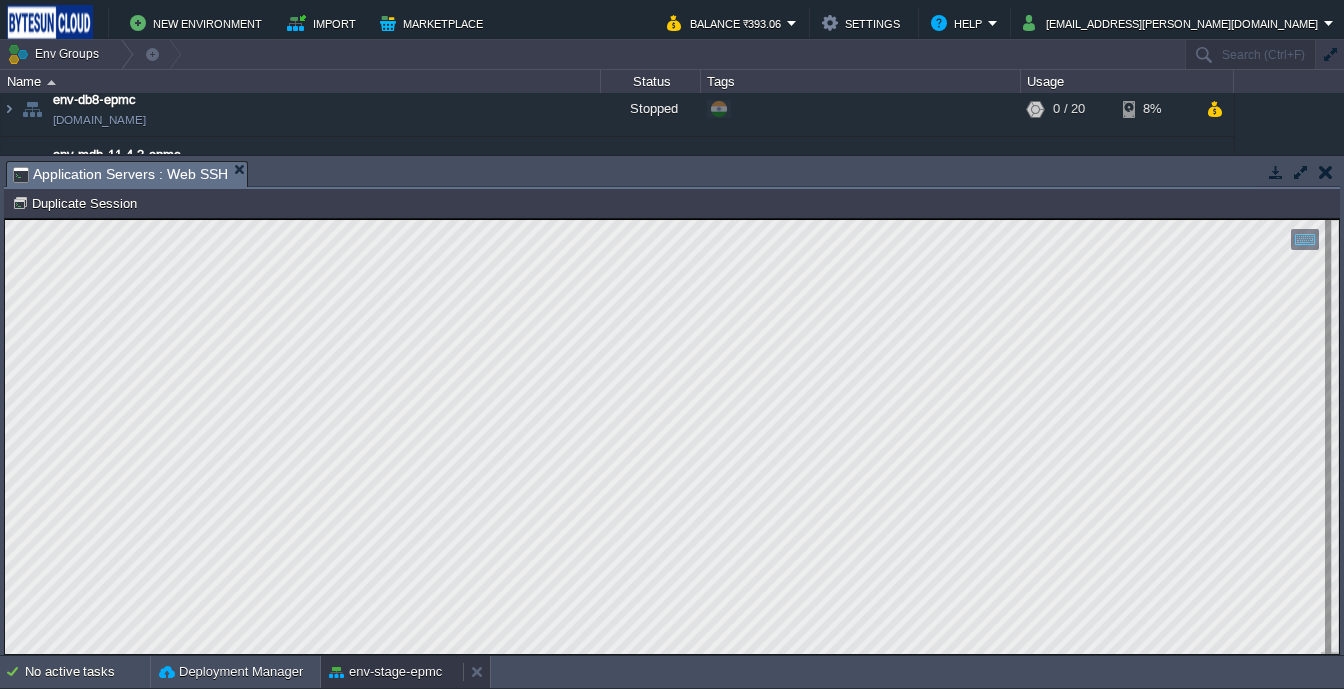 click on "env-stage-epmc" at bounding box center [385, 672] 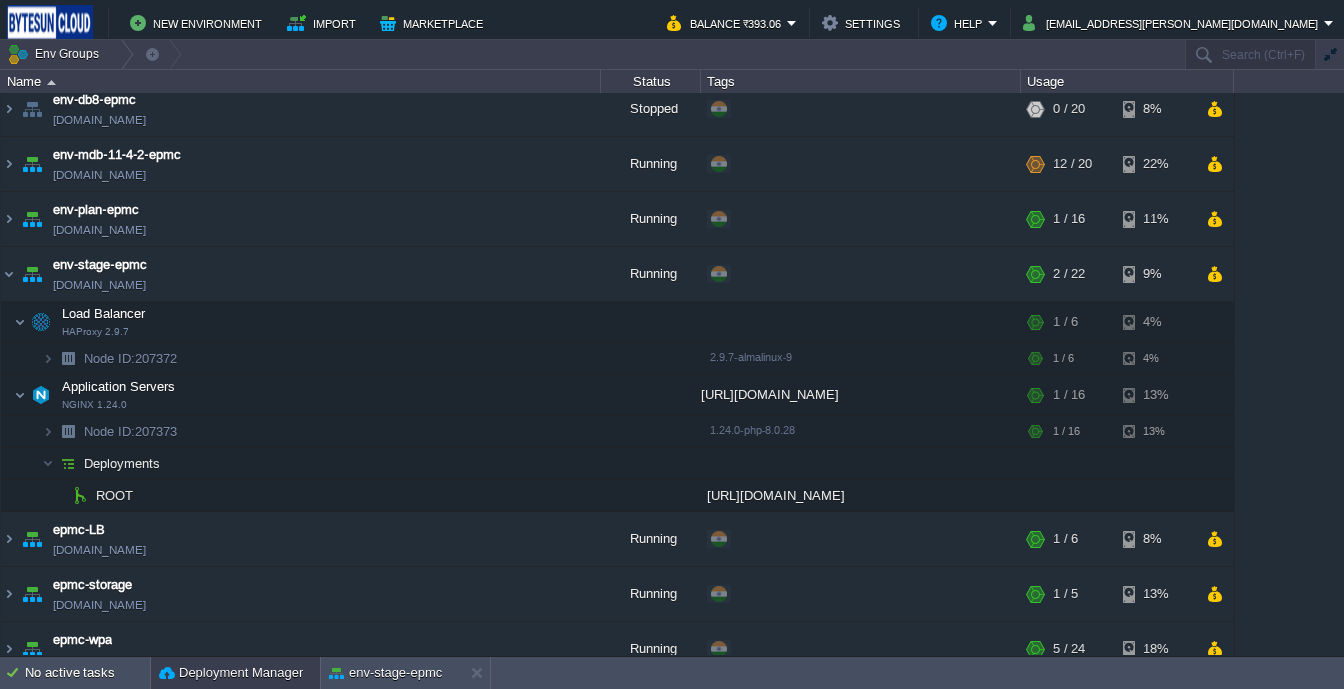 click on "Deployment Manager" at bounding box center (235, 673) 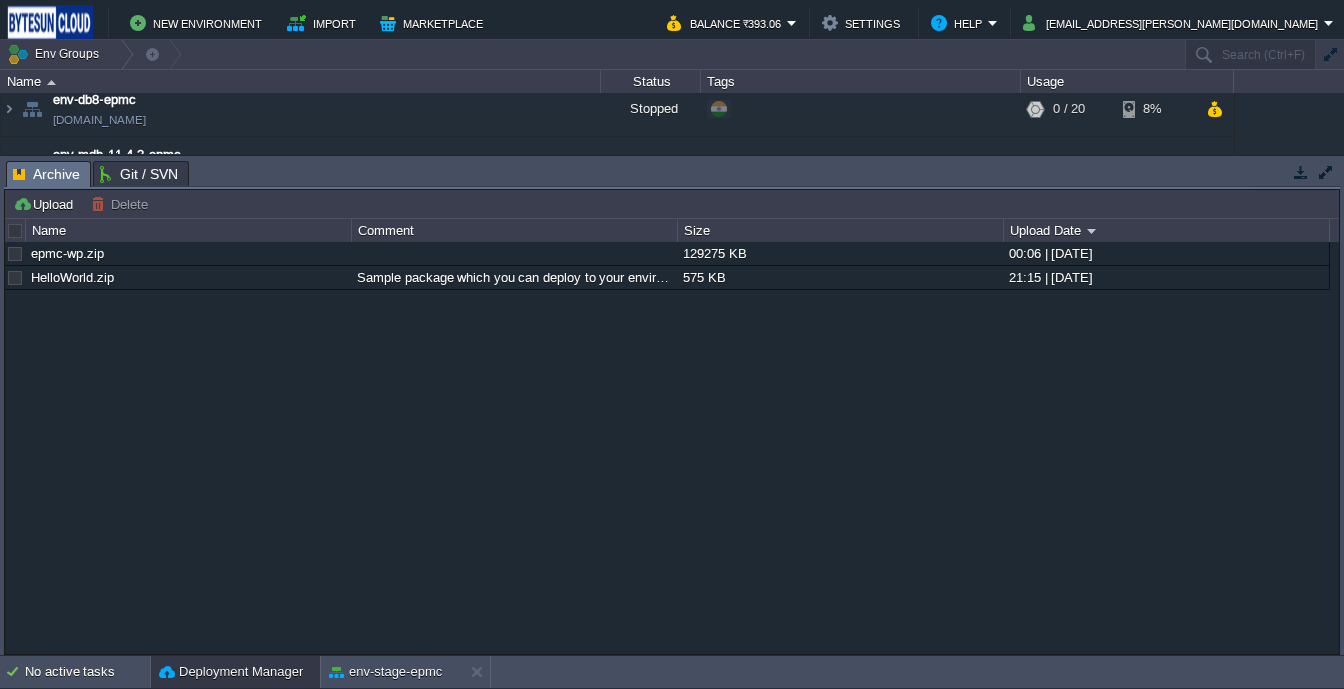 click on "Git / SVN" at bounding box center (139, 174) 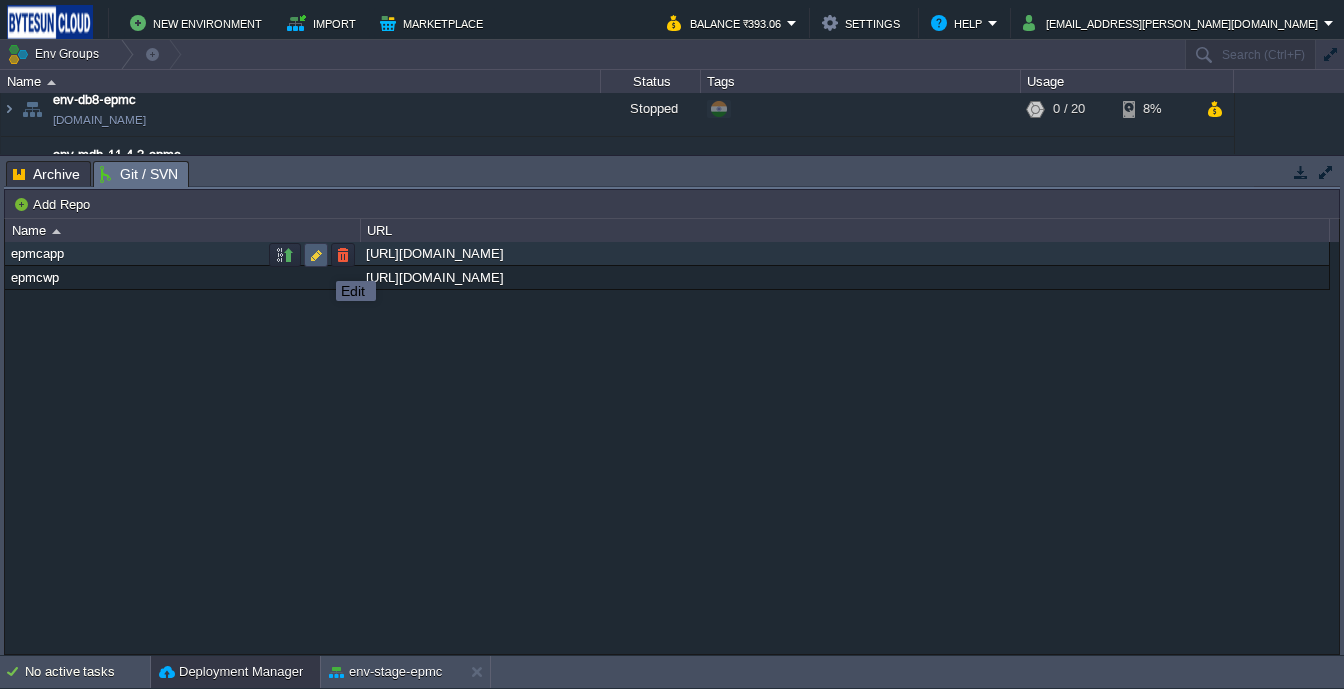 click at bounding box center (316, 255) 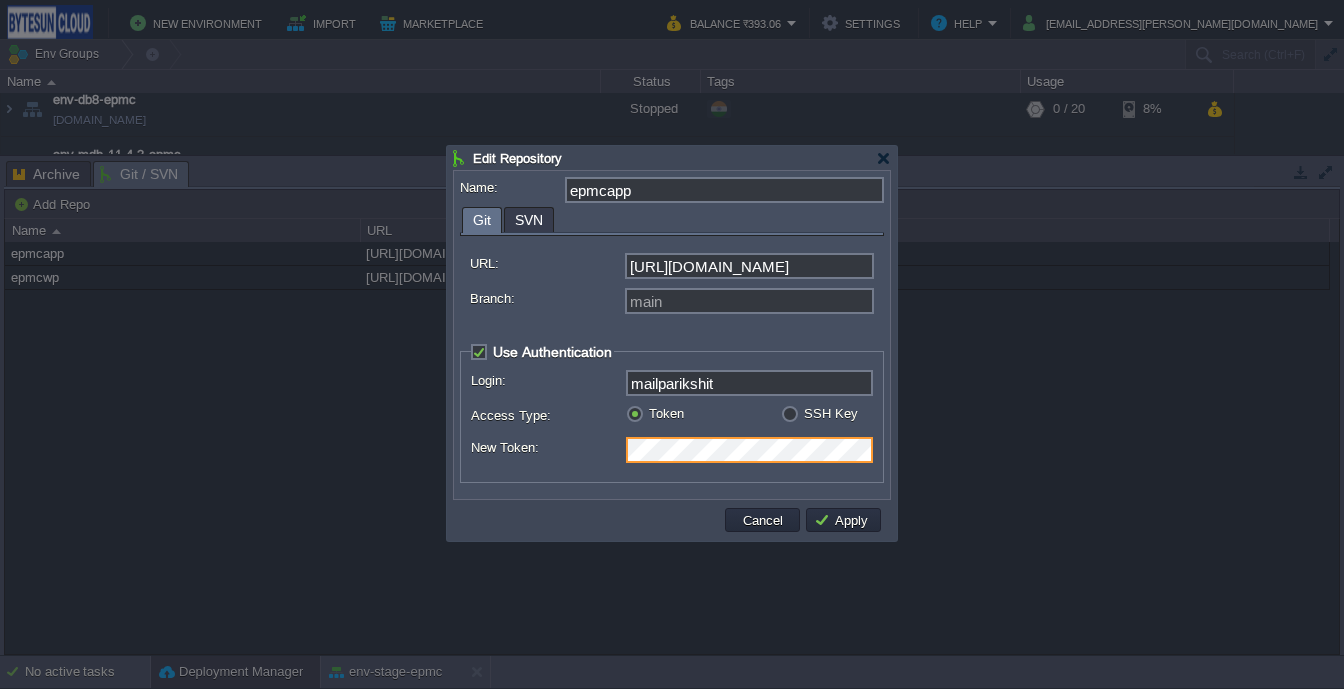 scroll, scrollTop: 0, scrollLeft: 35, axis: horizontal 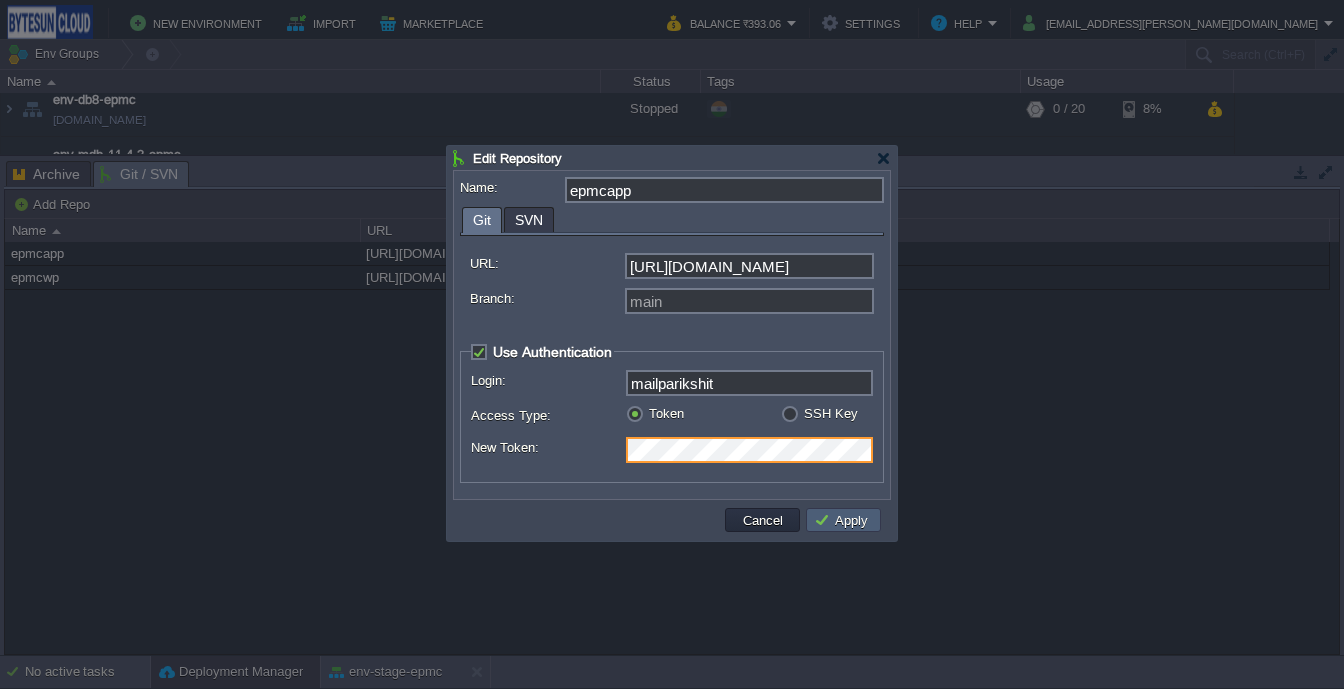 click on "Apply" at bounding box center (844, 520) 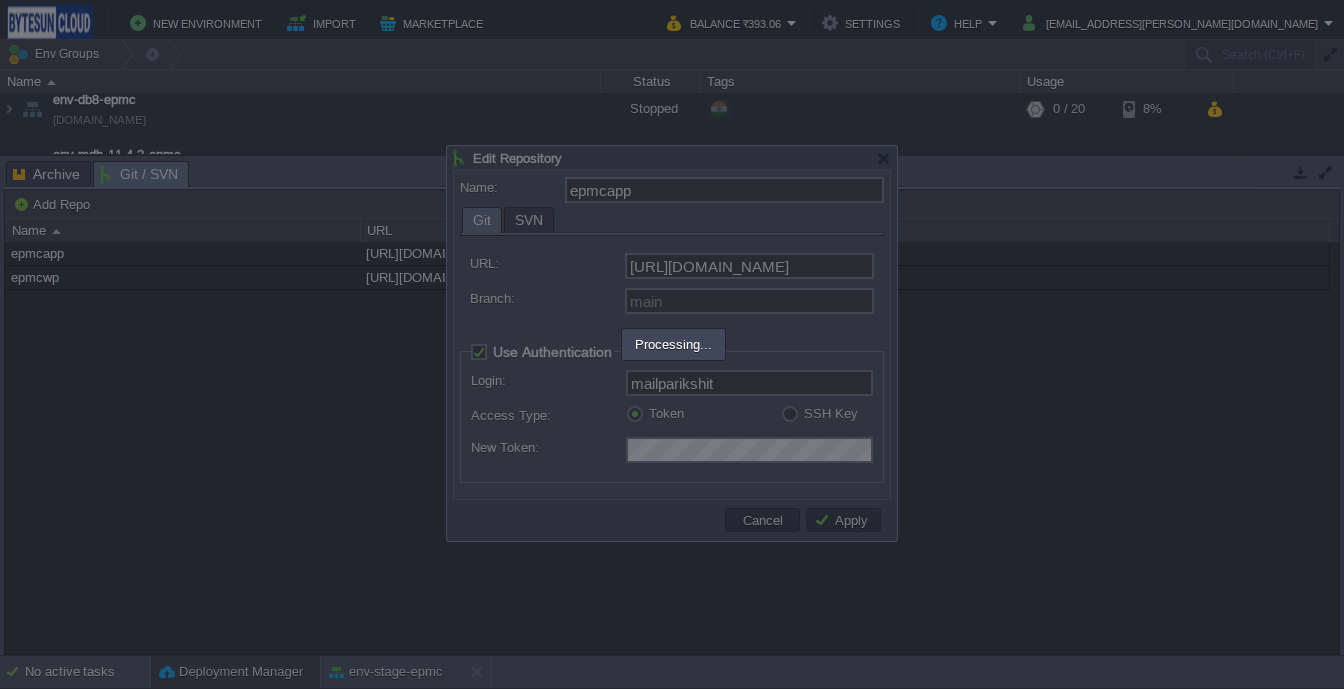 scroll, scrollTop: 0, scrollLeft: 0, axis: both 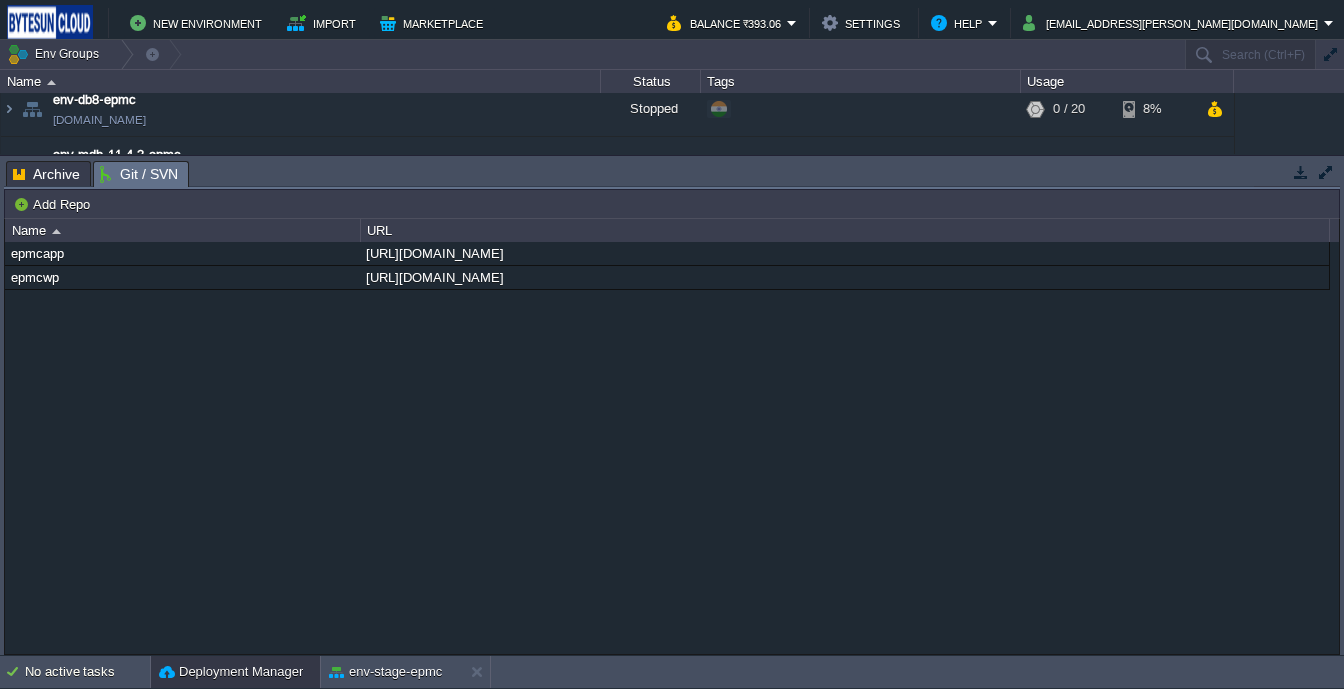 click on "Deployment Manager" at bounding box center [231, 672] 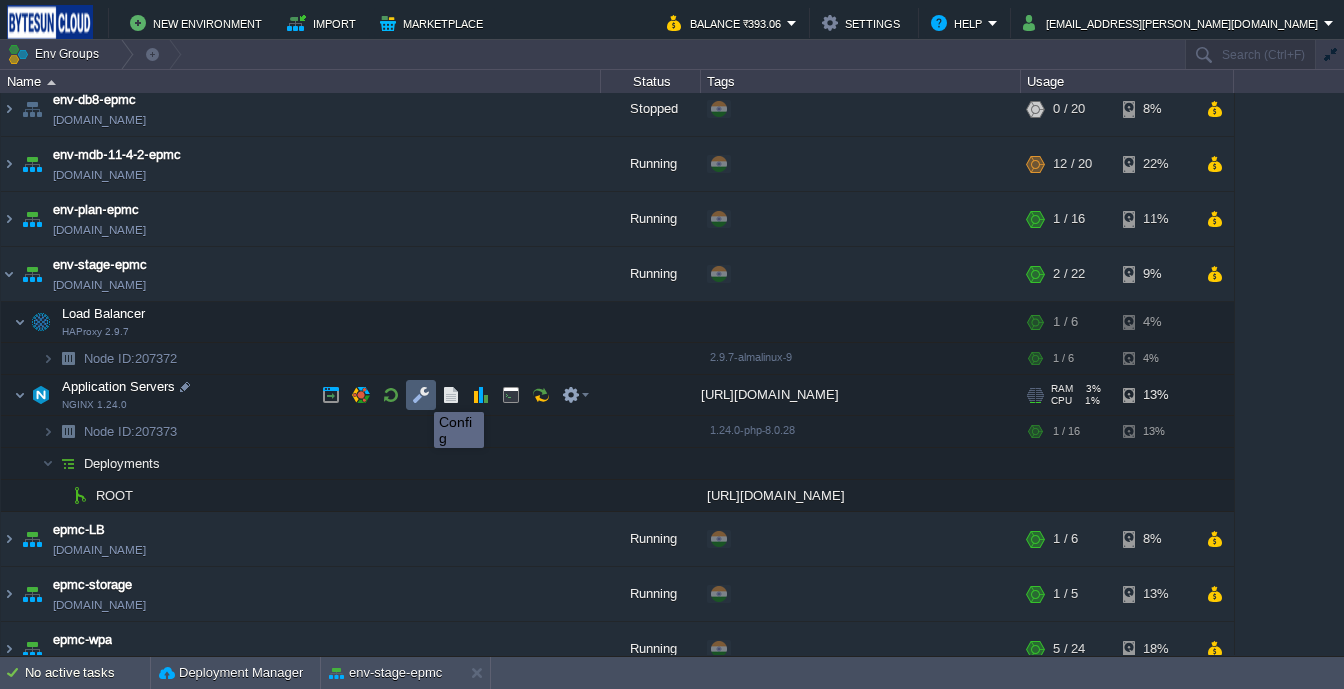 click at bounding box center (421, 395) 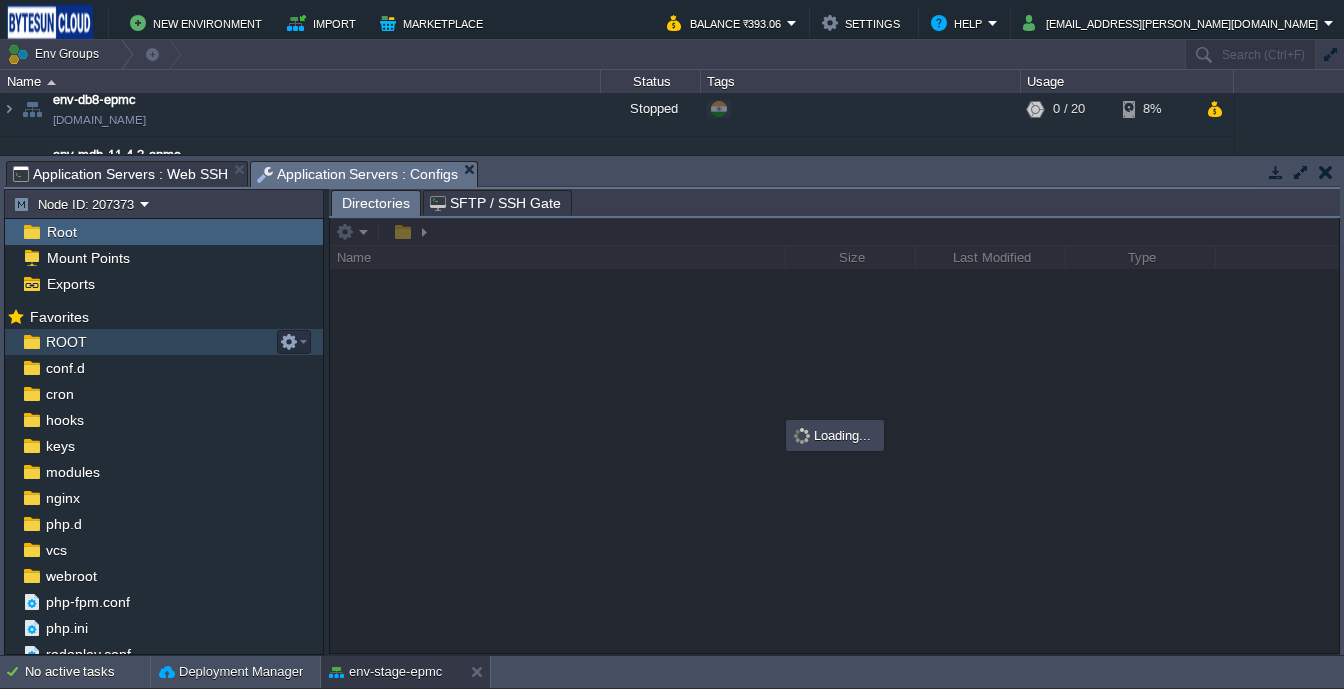 click on "ROOT" at bounding box center (66, 342) 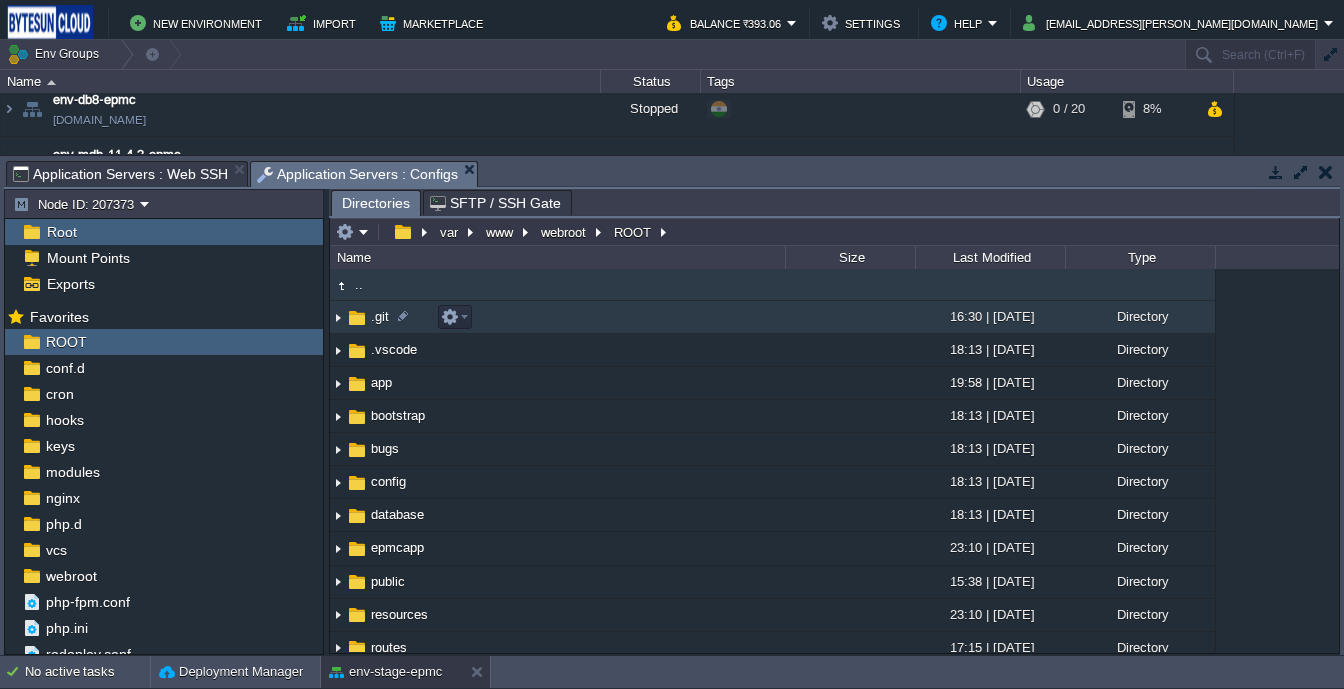 click at bounding box center (357, 318) 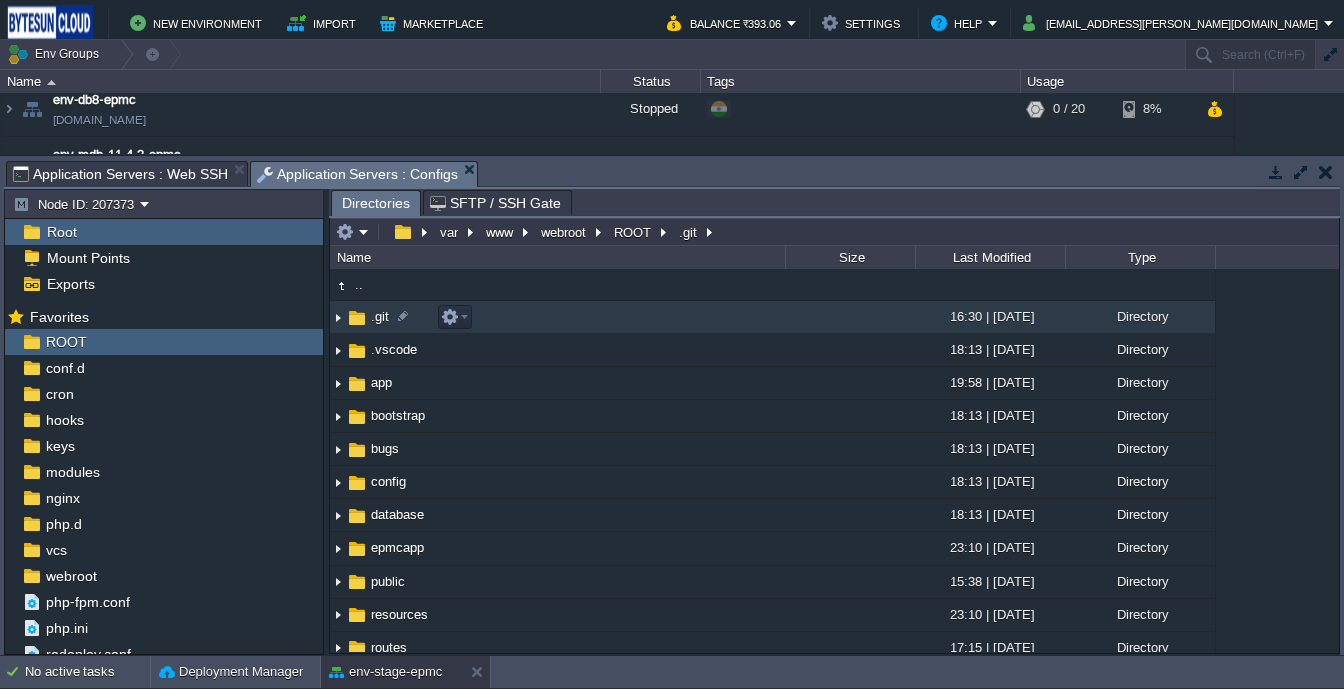 click at bounding box center [357, 318] 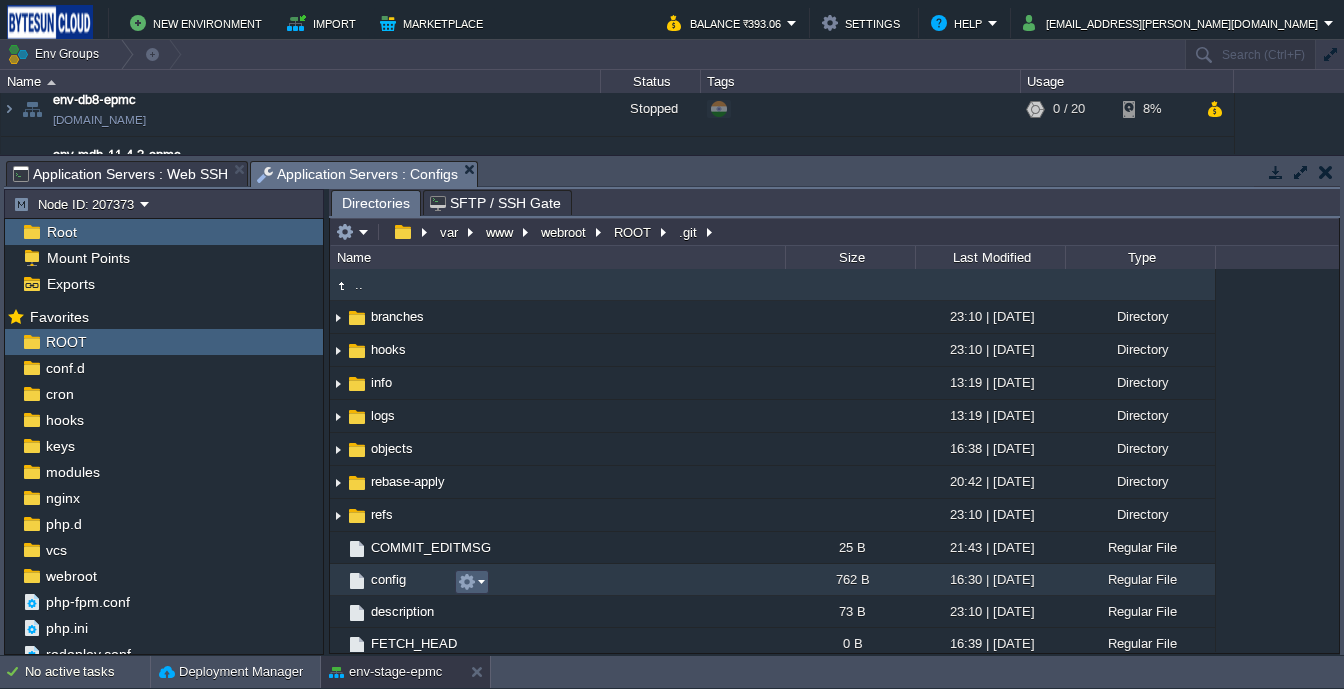 click at bounding box center (471, 582) 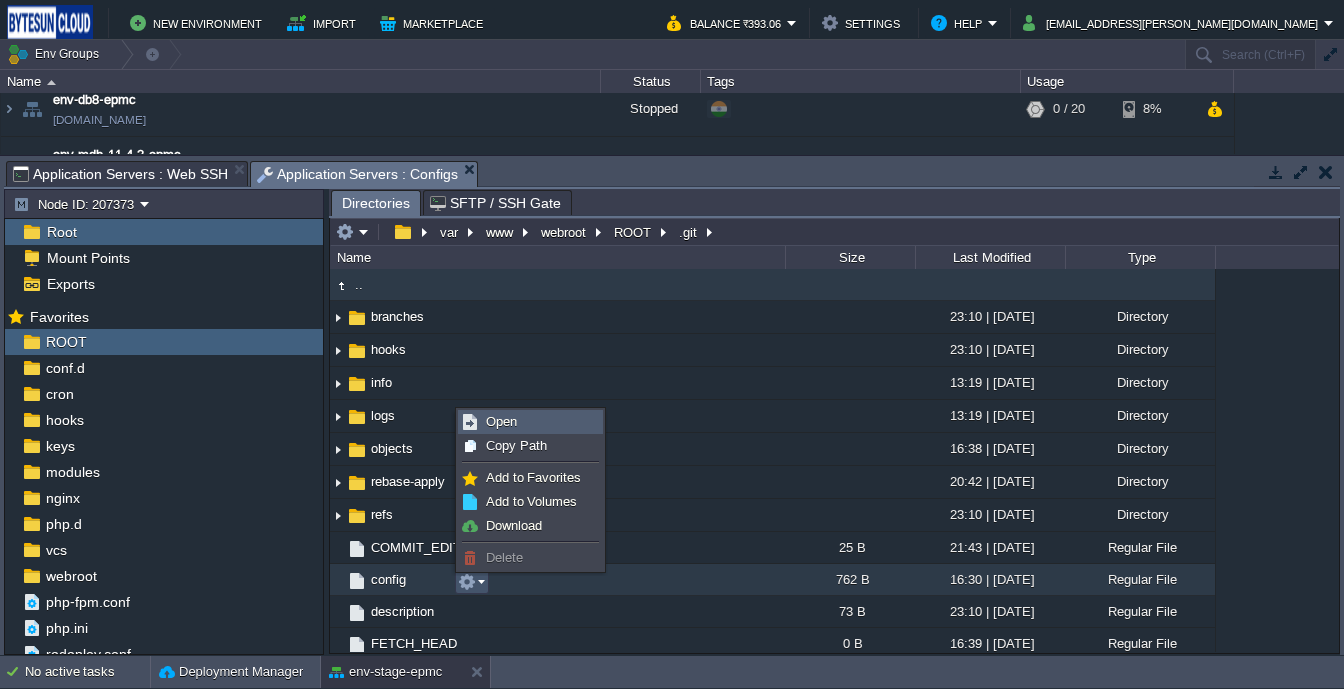 click on "Open" at bounding box center [501, 421] 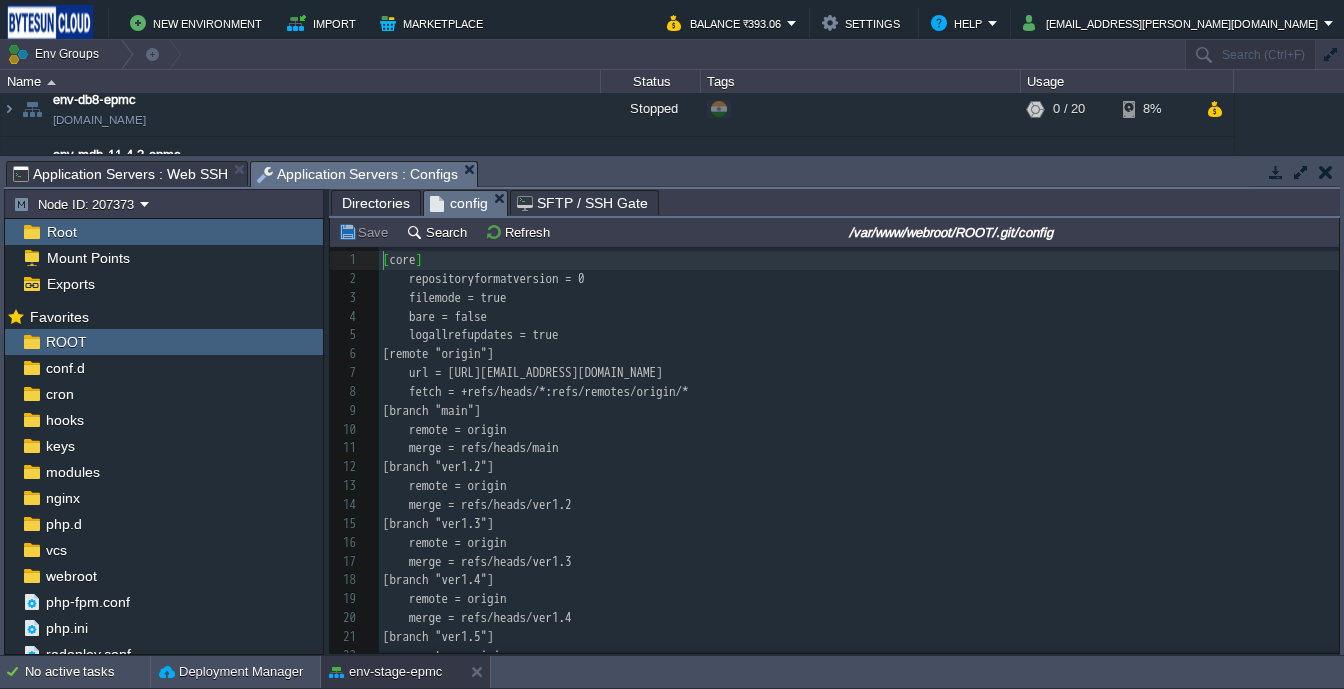 scroll, scrollTop: 6, scrollLeft: 0, axis: vertical 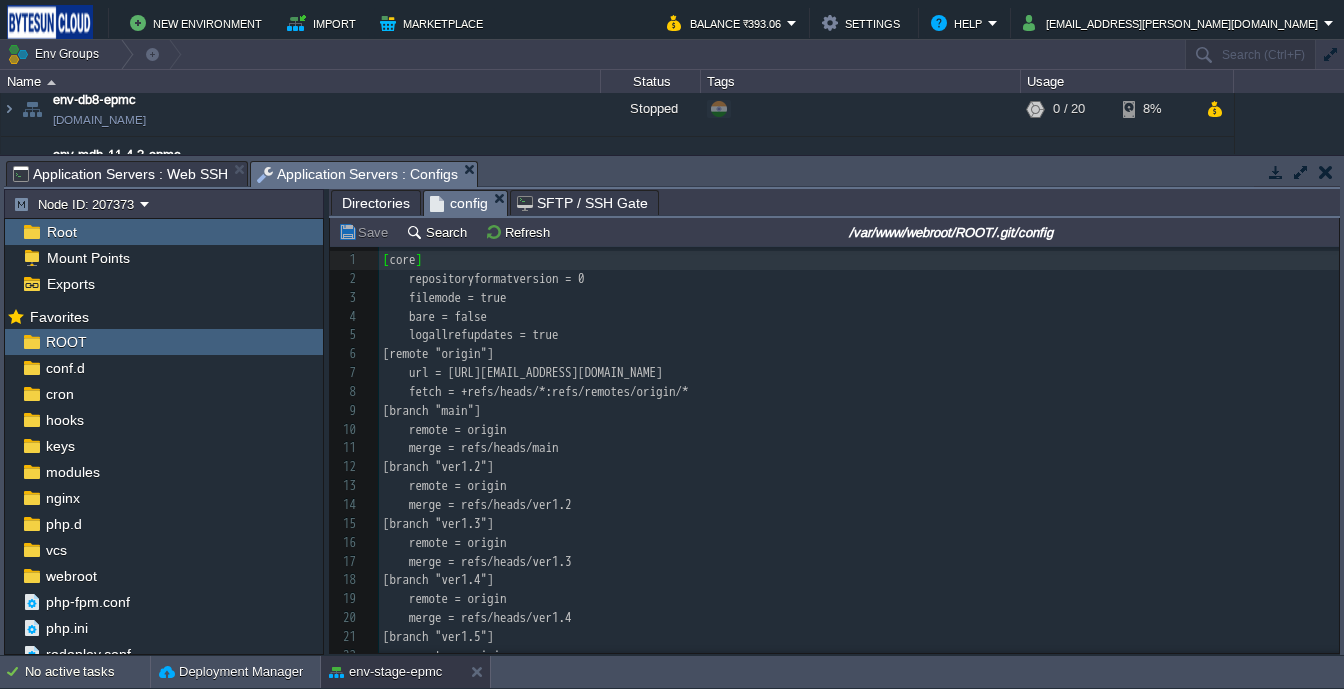 click on "remote = origin" at bounding box center (859, 430) 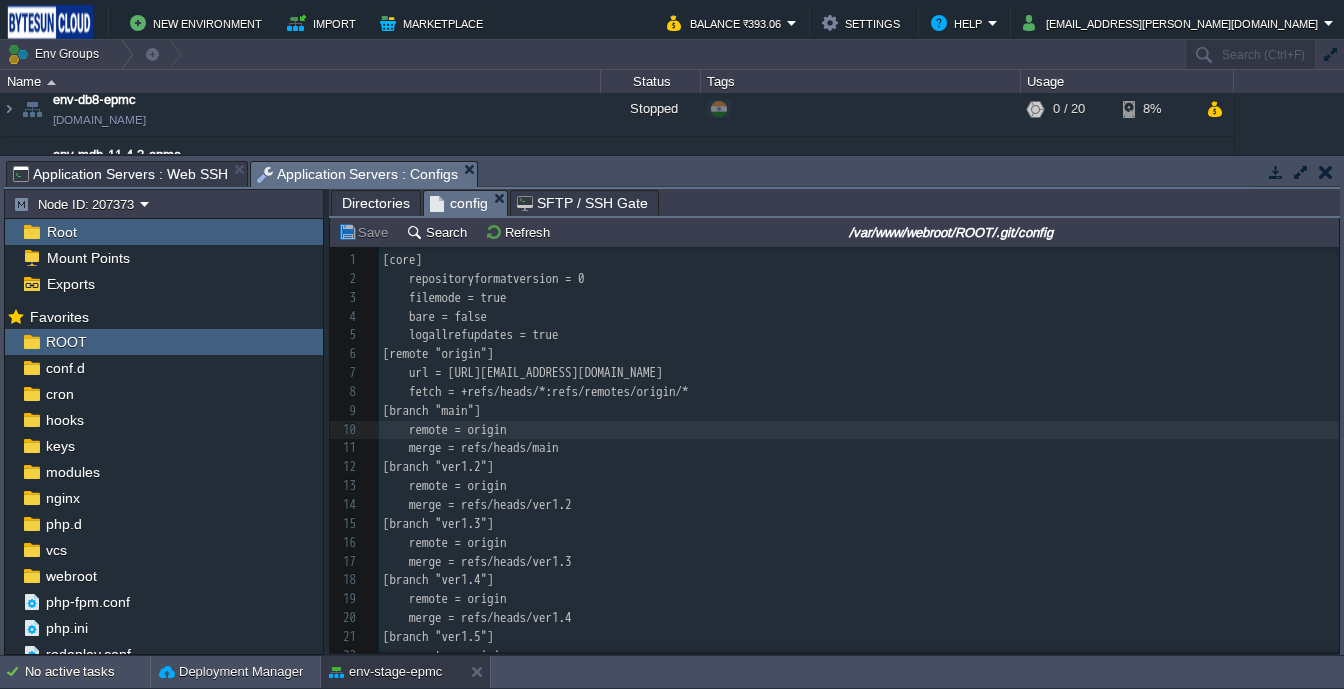 click on "Application Servers : Web SSH" at bounding box center (120, 174) 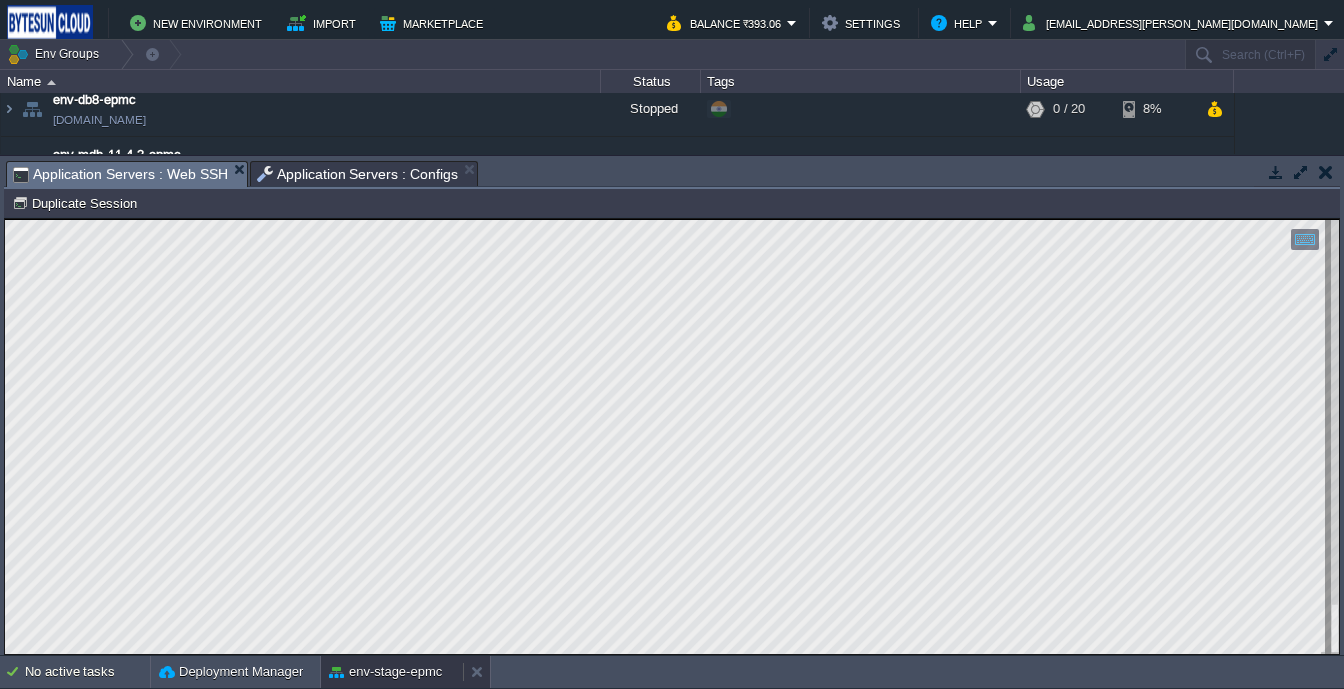 click on "env-stage-epmc" at bounding box center [385, 672] 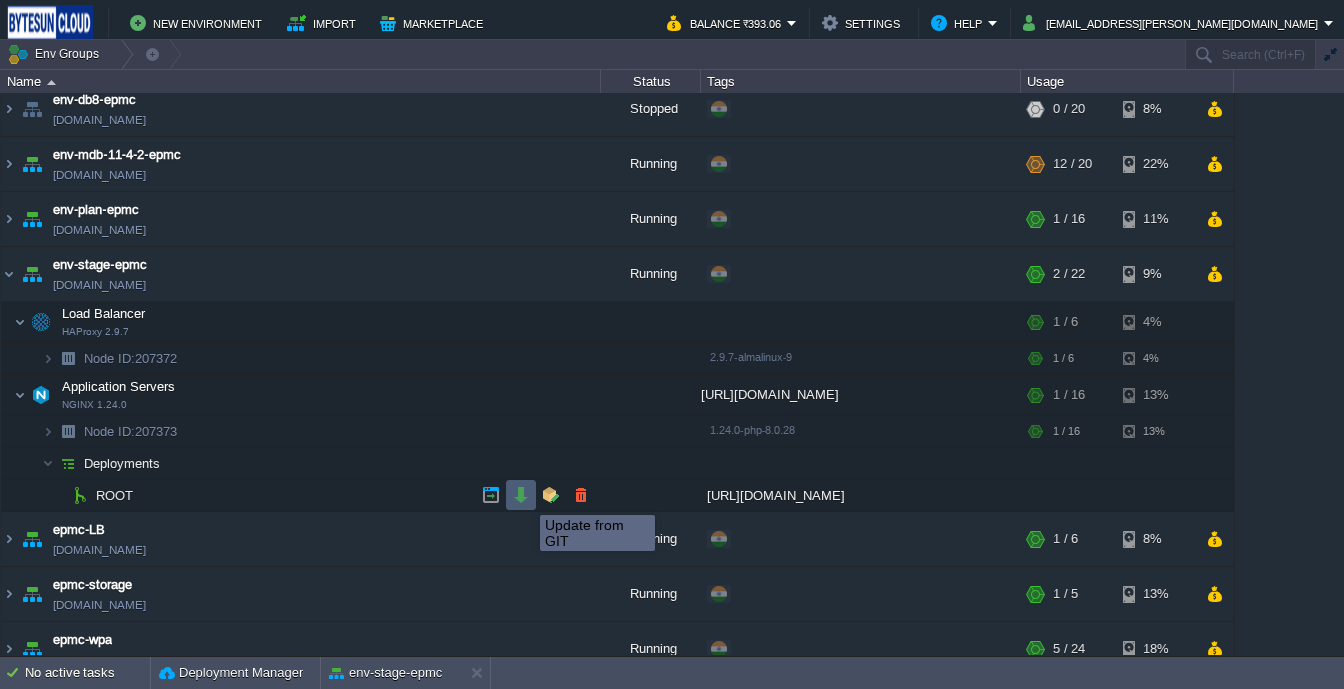 click at bounding box center [521, 495] 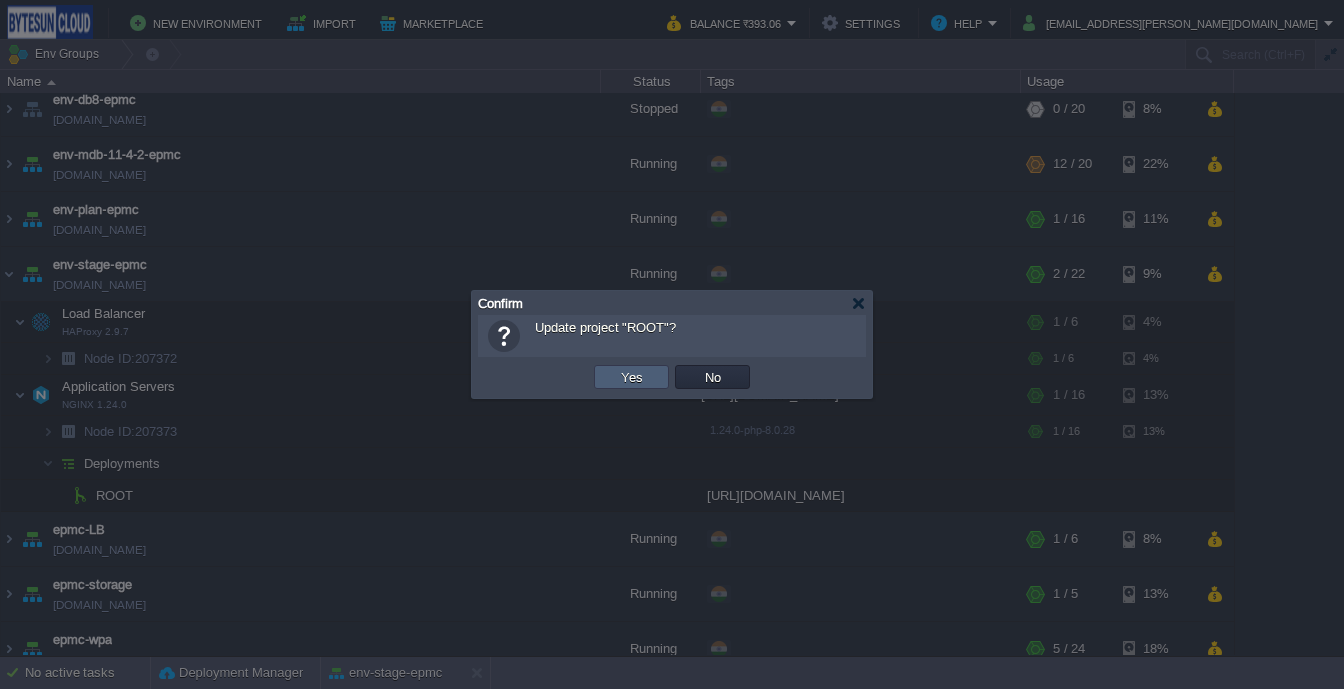 click on "Yes" at bounding box center (632, 377) 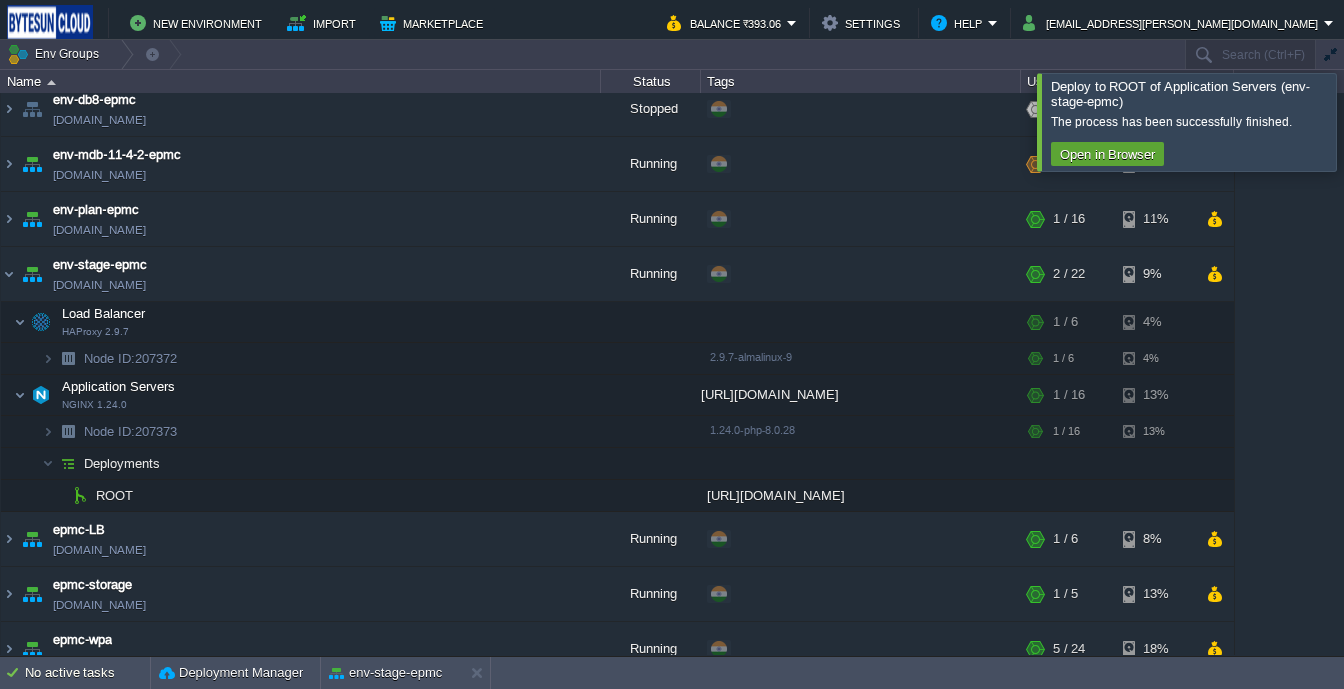 click at bounding box center (1368, 121) 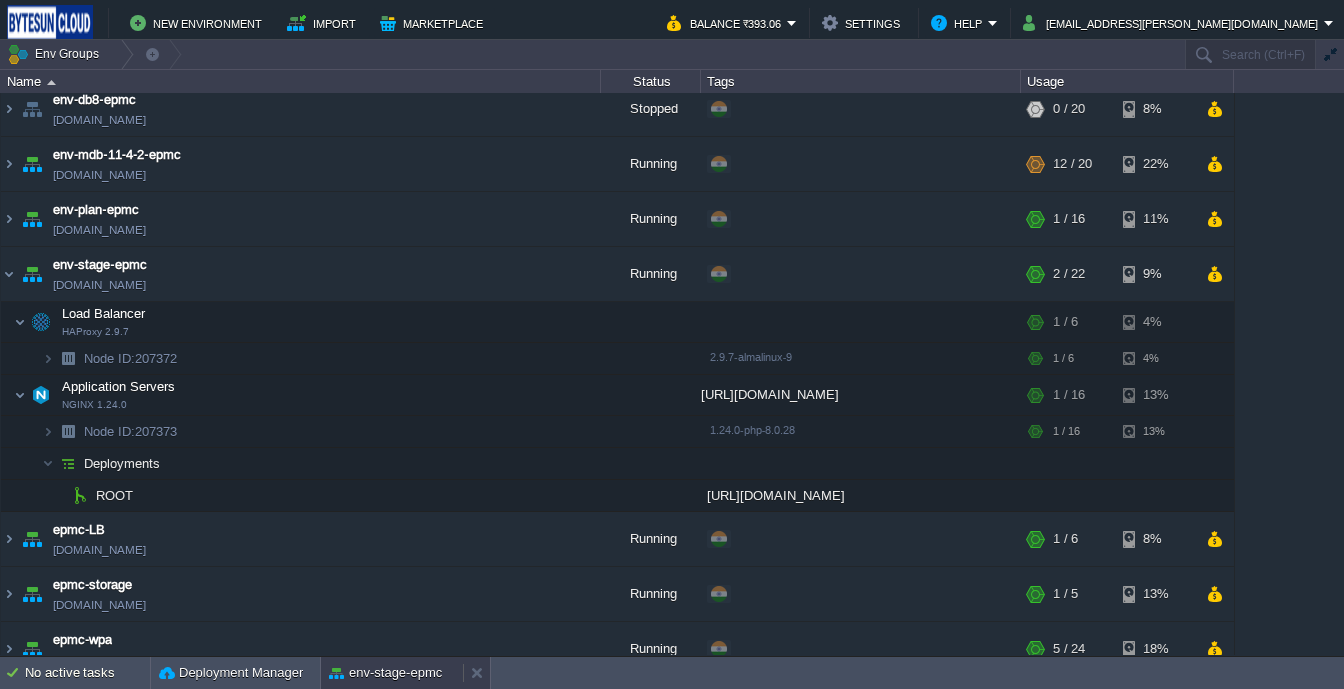 click on "env-stage-epmc" at bounding box center [385, 673] 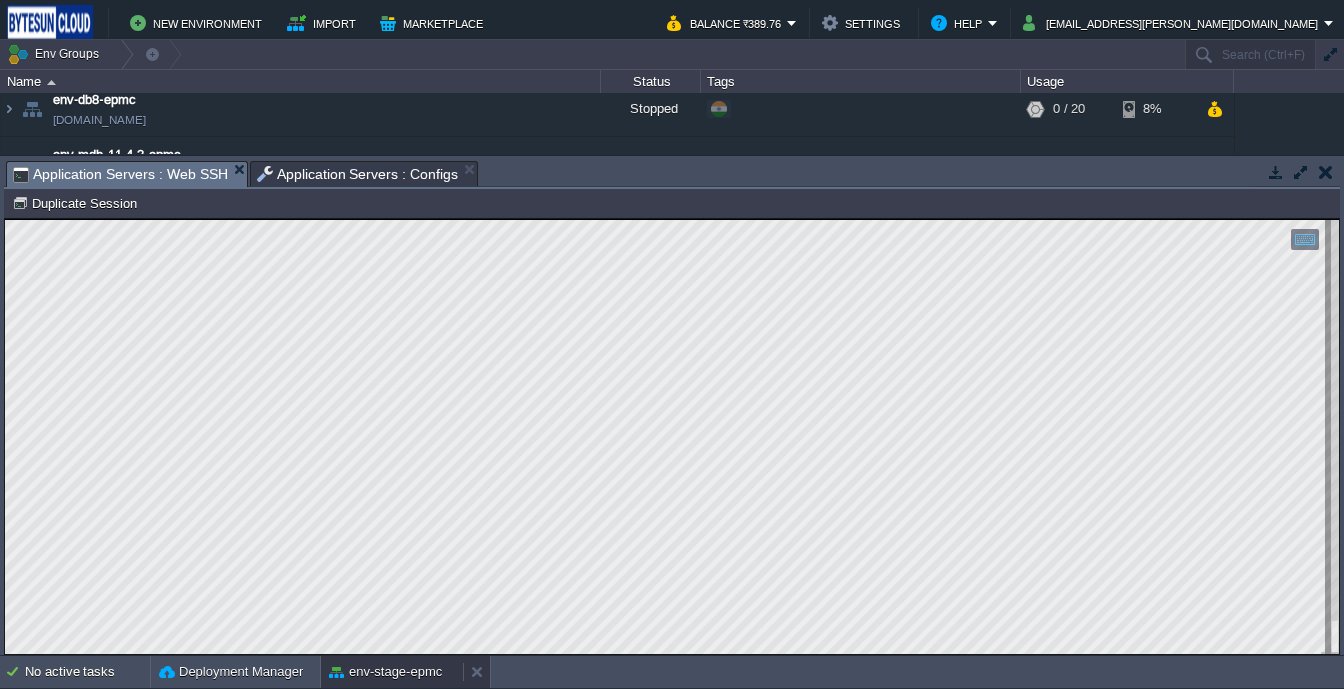 click on "env-stage-epmc" at bounding box center (385, 672) 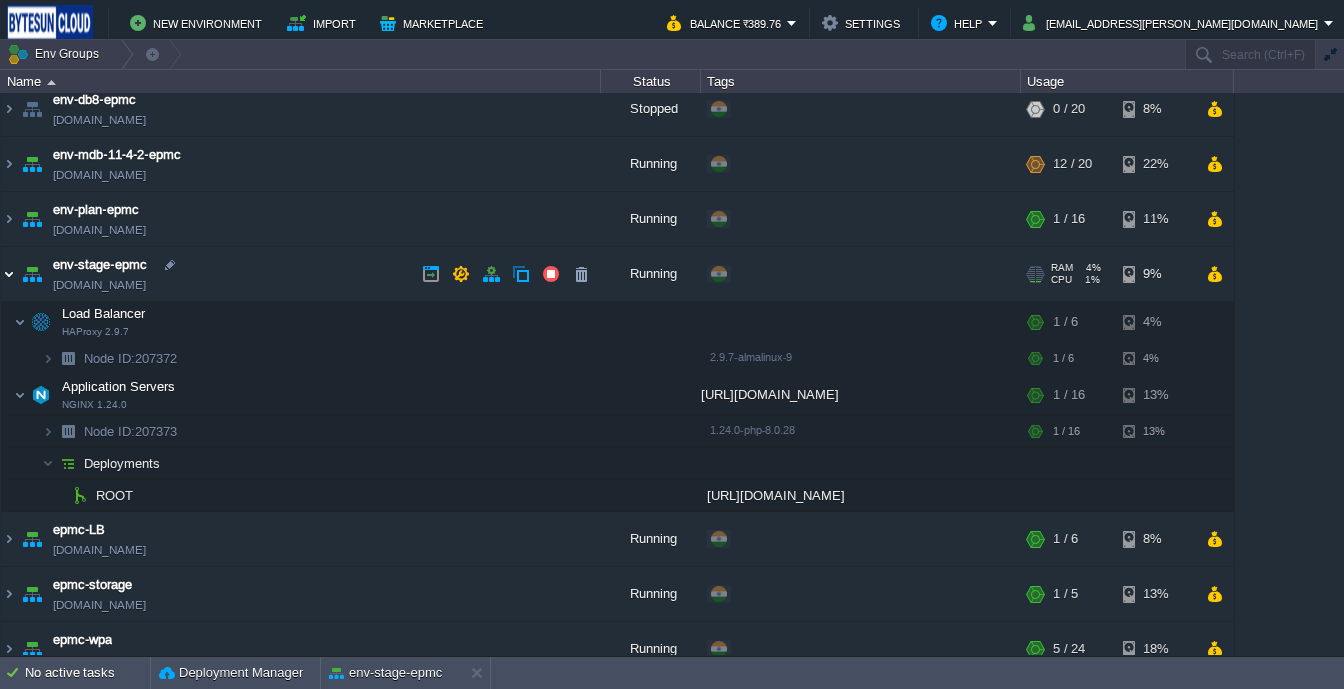 click at bounding box center [9, 274] 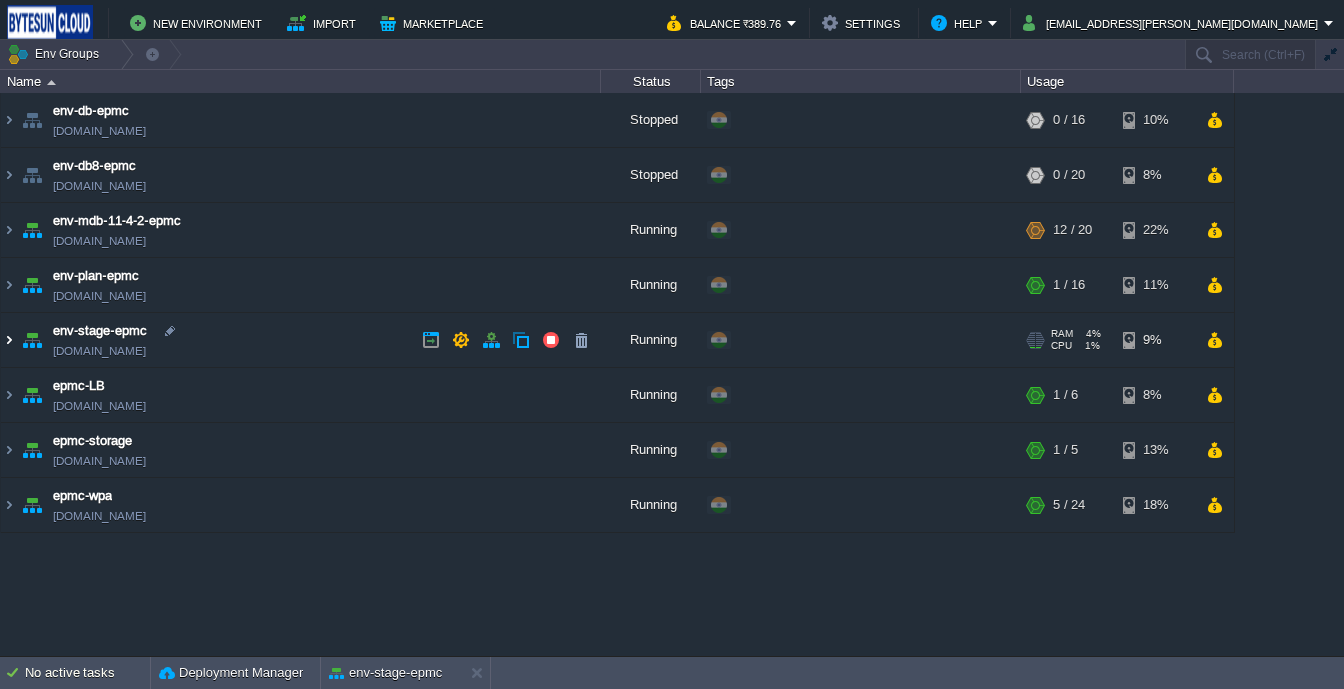 click at bounding box center [9, 340] 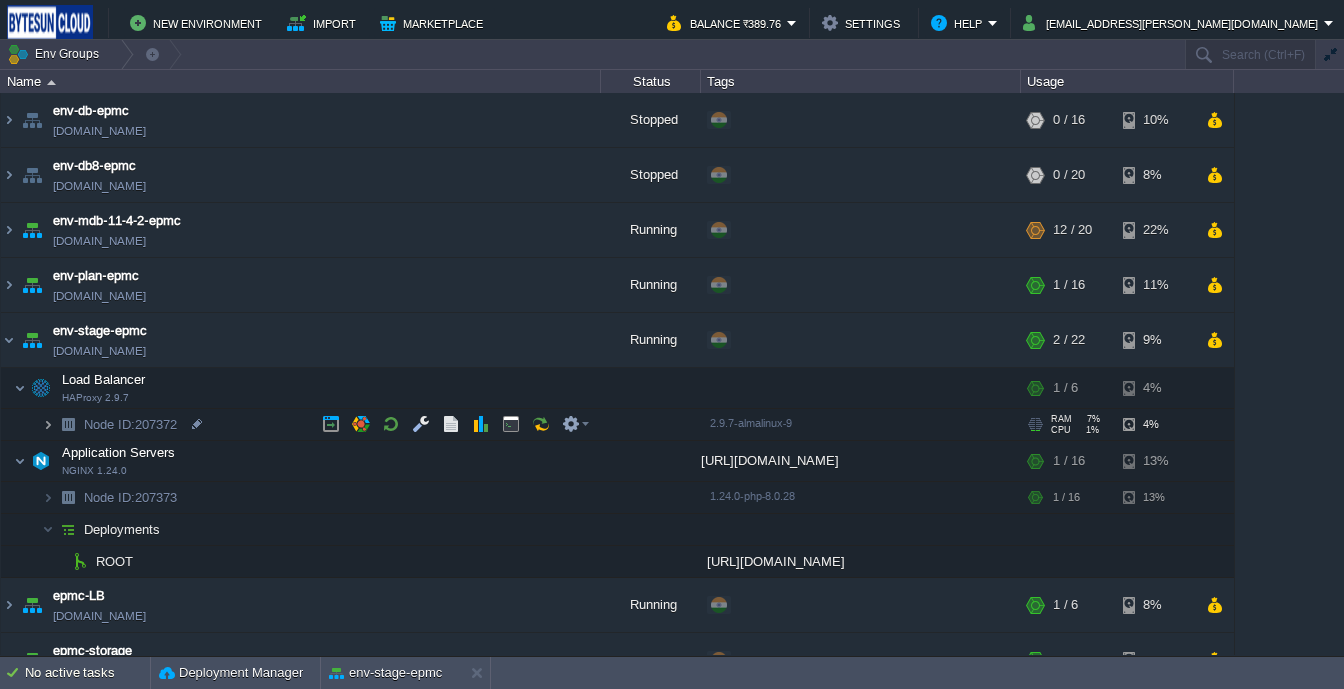 click at bounding box center (48, 424) 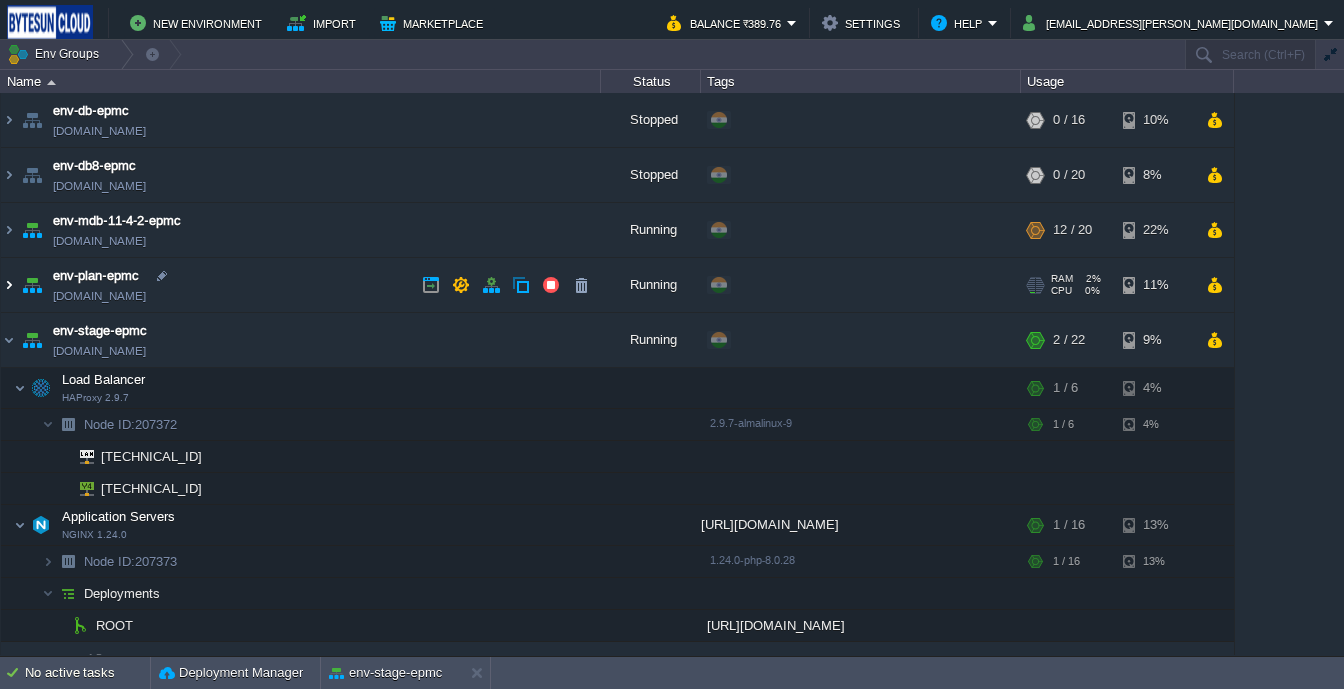 click at bounding box center [9, 285] 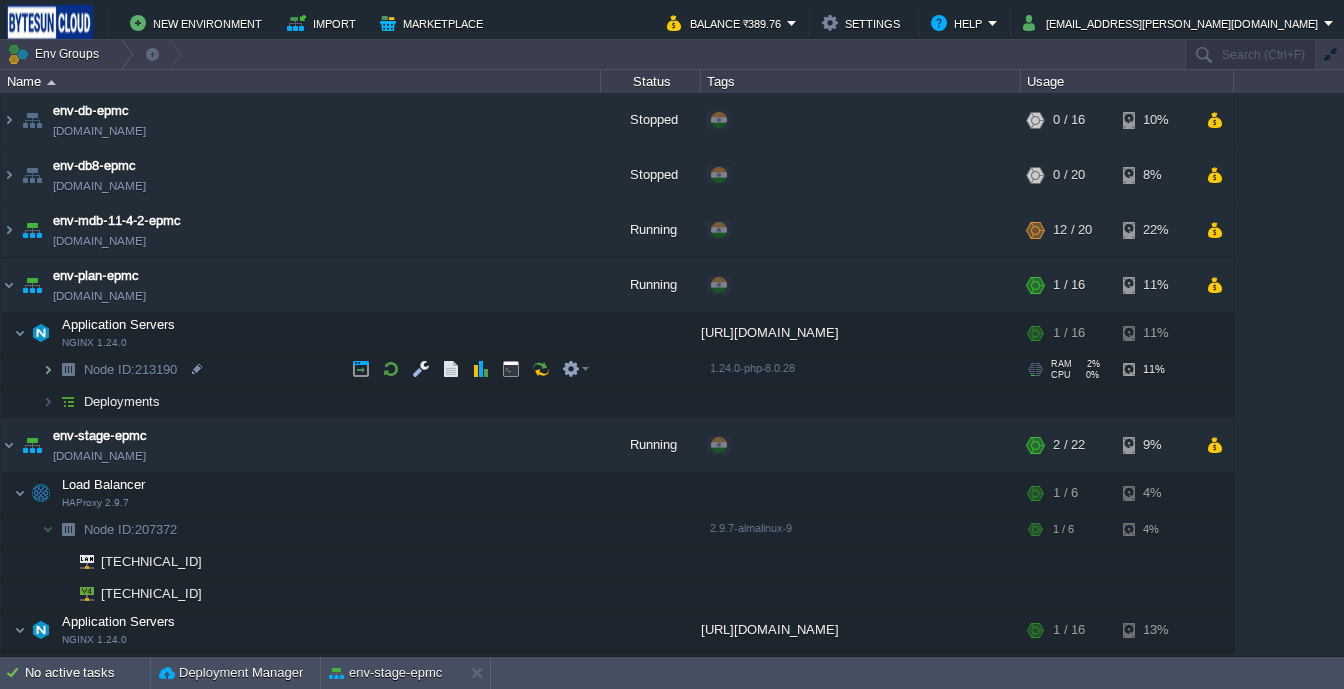 click at bounding box center [48, 369] 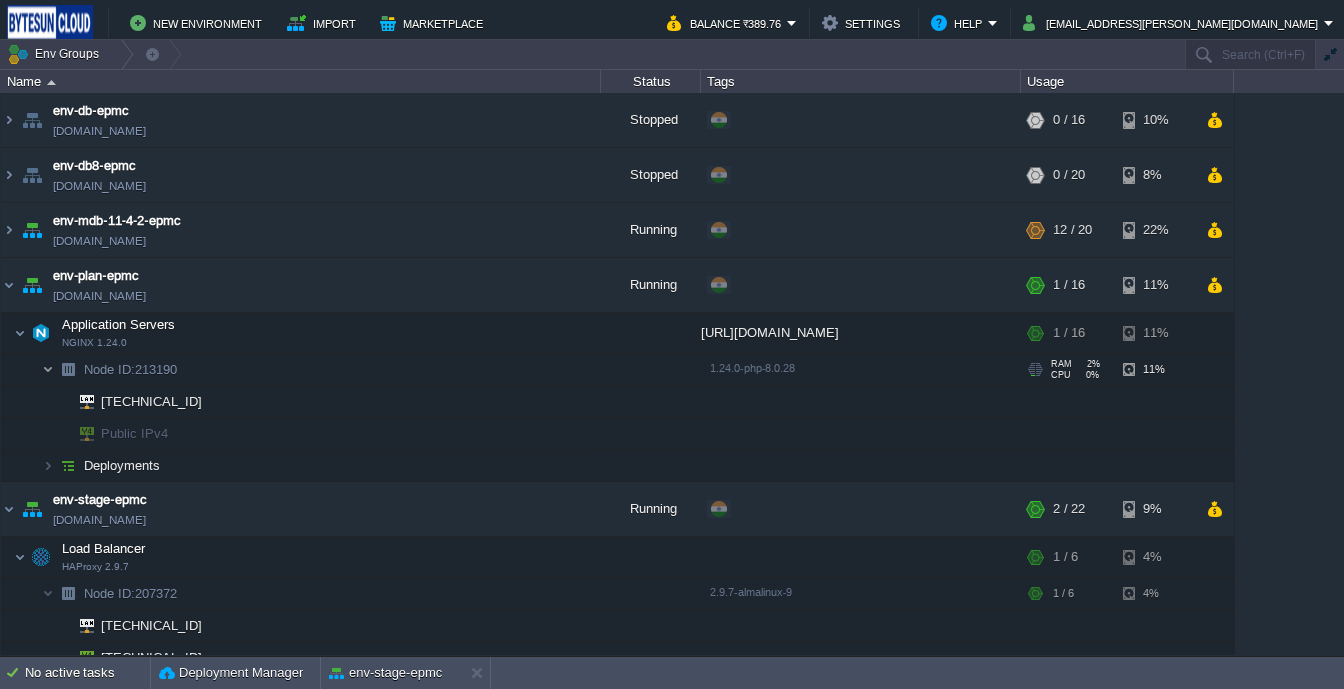 click at bounding box center (48, 369) 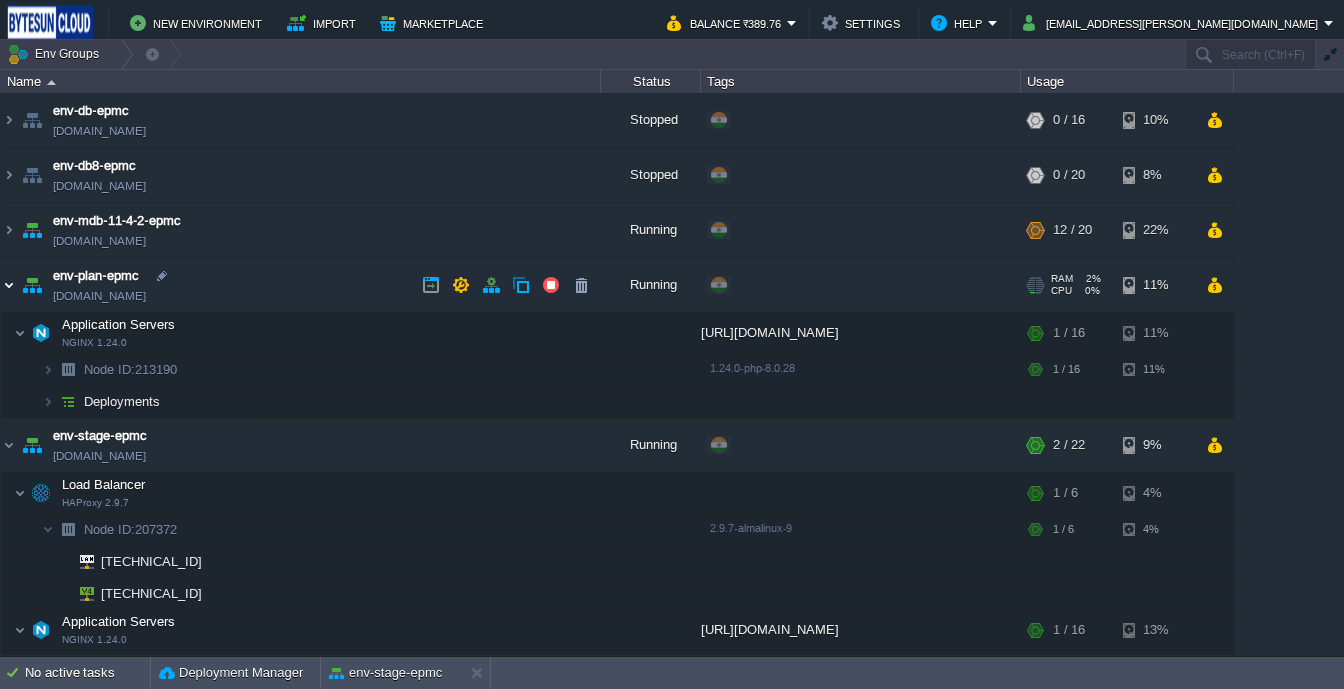 click at bounding box center [9, 285] 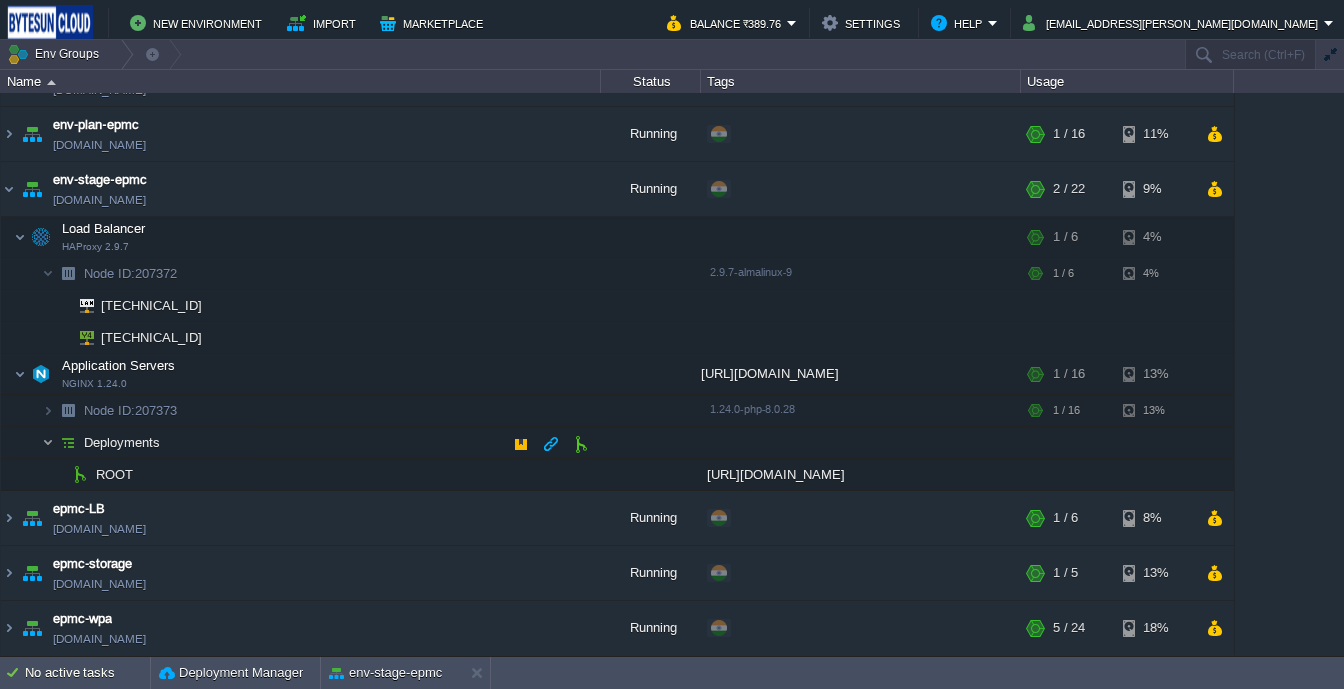 scroll, scrollTop: 152, scrollLeft: 0, axis: vertical 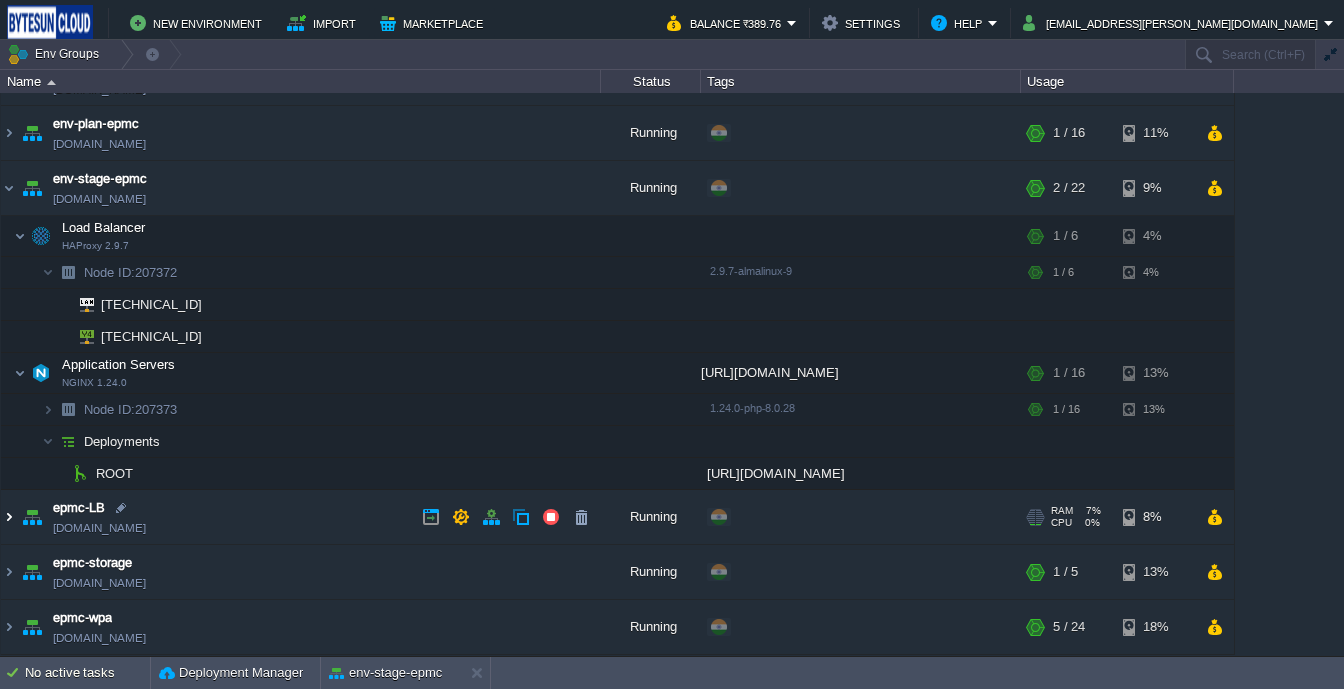 click at bounding box center (9, 517) 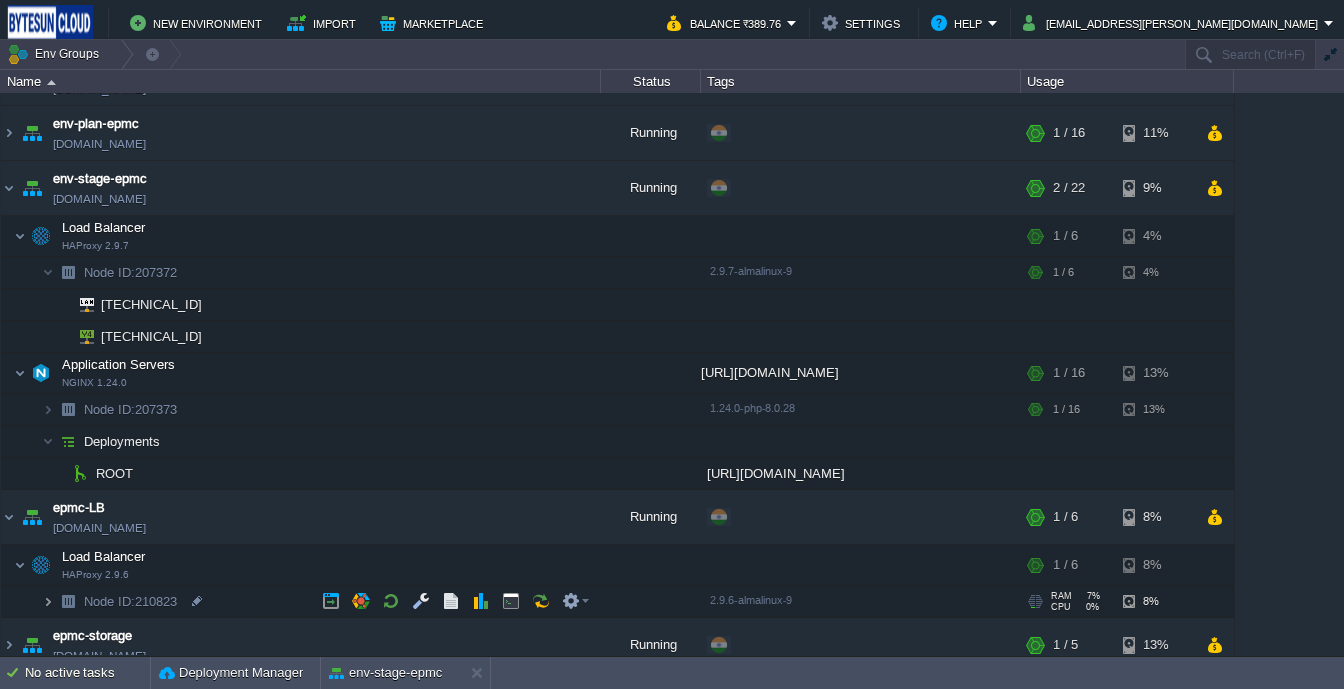 click at bounding box center [48, 601] 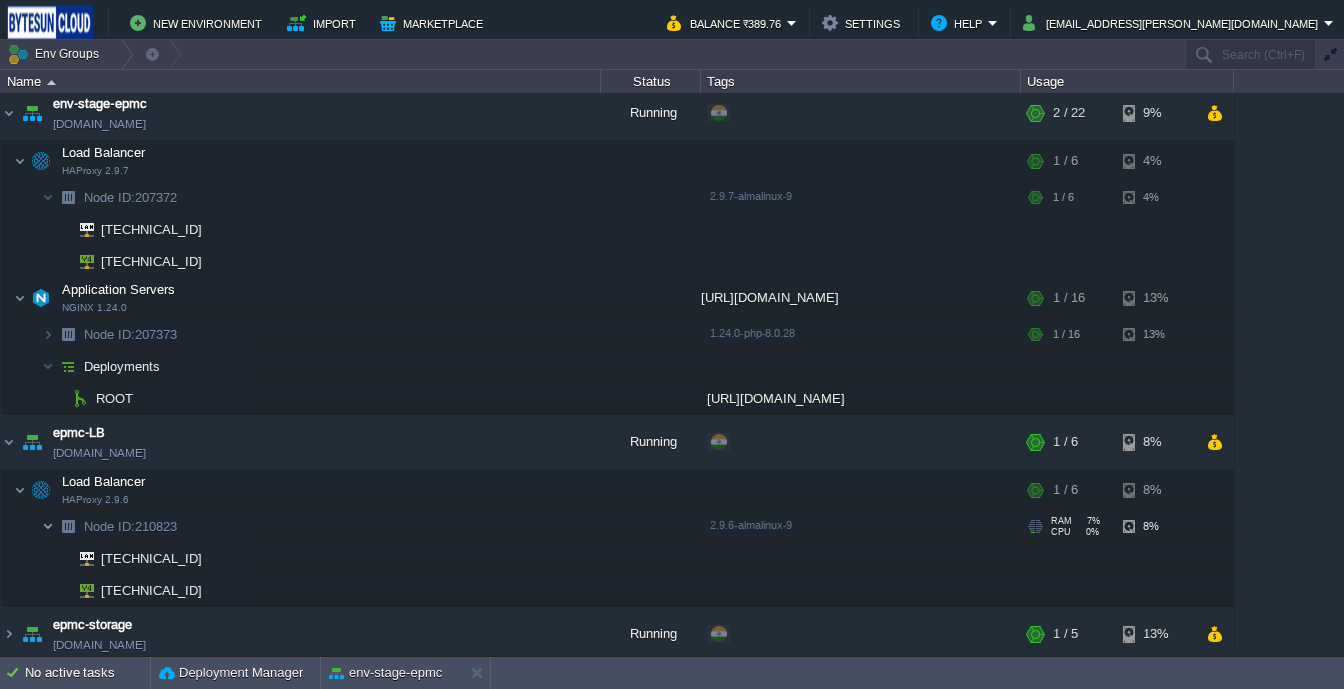 scroll, scrollTop: 289, scrollLeft: 0, axis: vertical 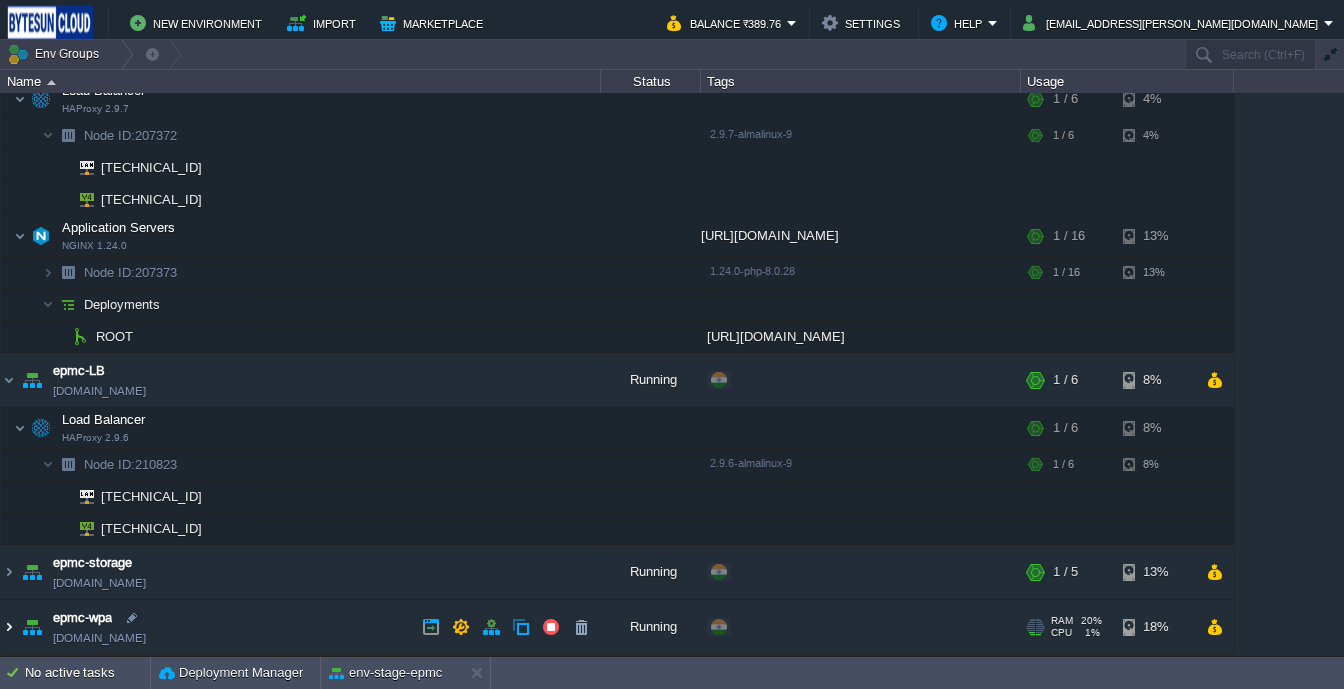 click at bounding box center (9, 627) 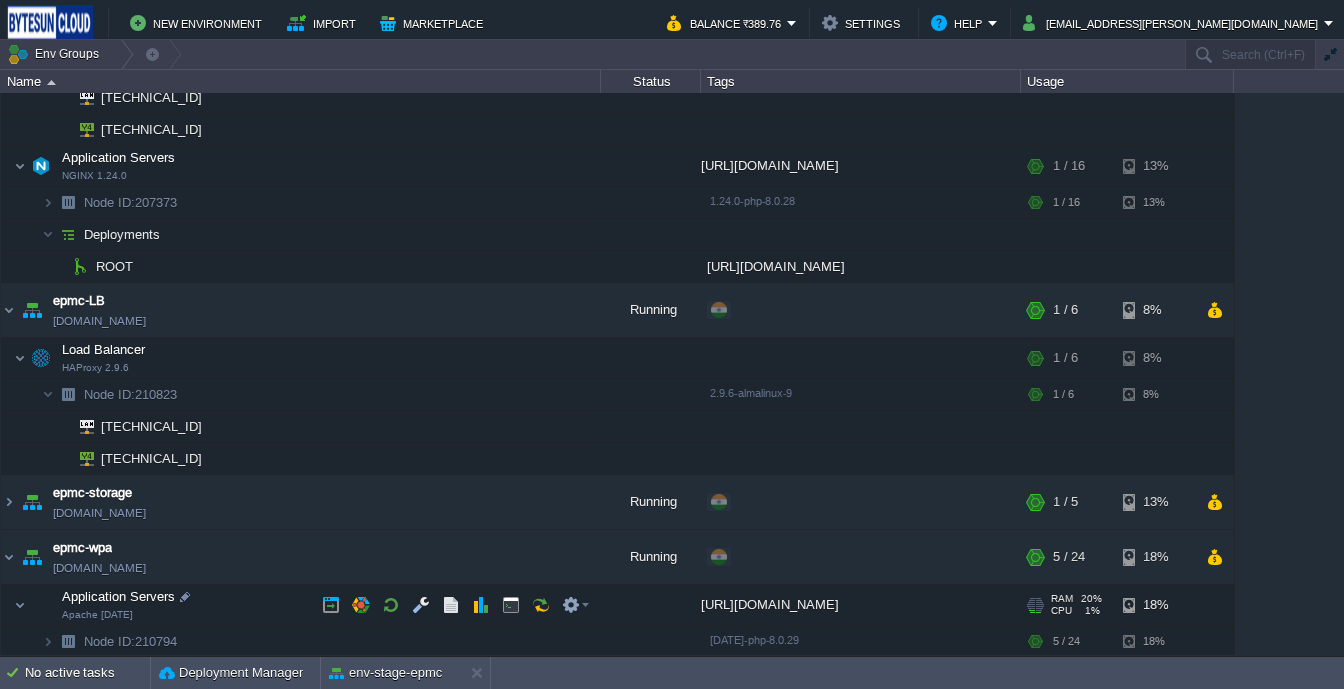 scroll, scrollTop: 394, scrollLeft: 0, axis: vertical 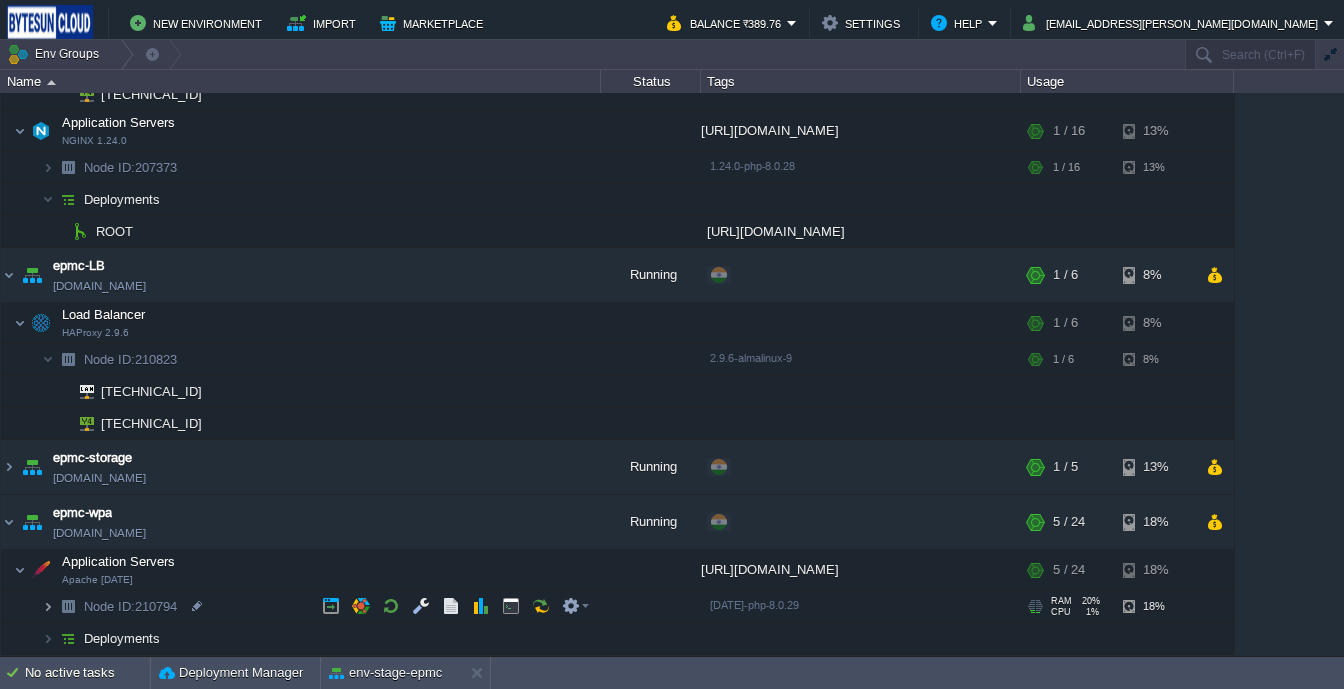 click at bounding box center [48, 606] 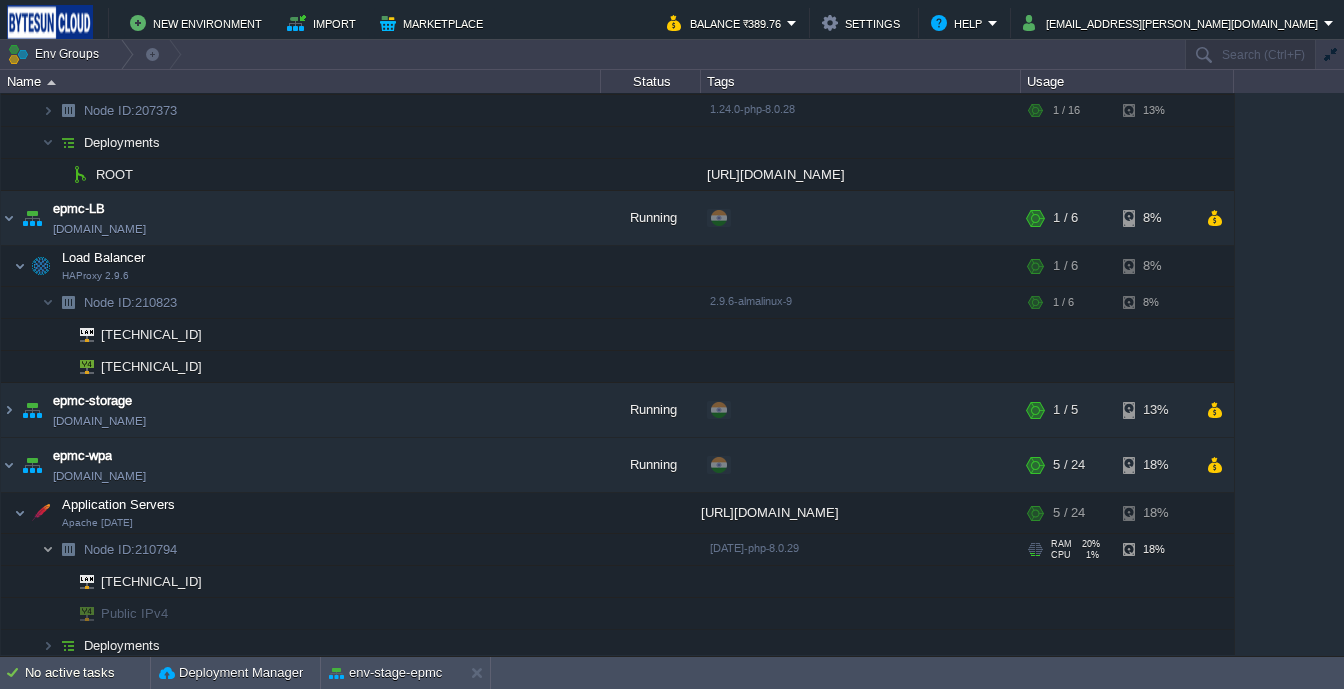 scroll, scrollTop: 458, scrollLeft: 0, axis: vertical 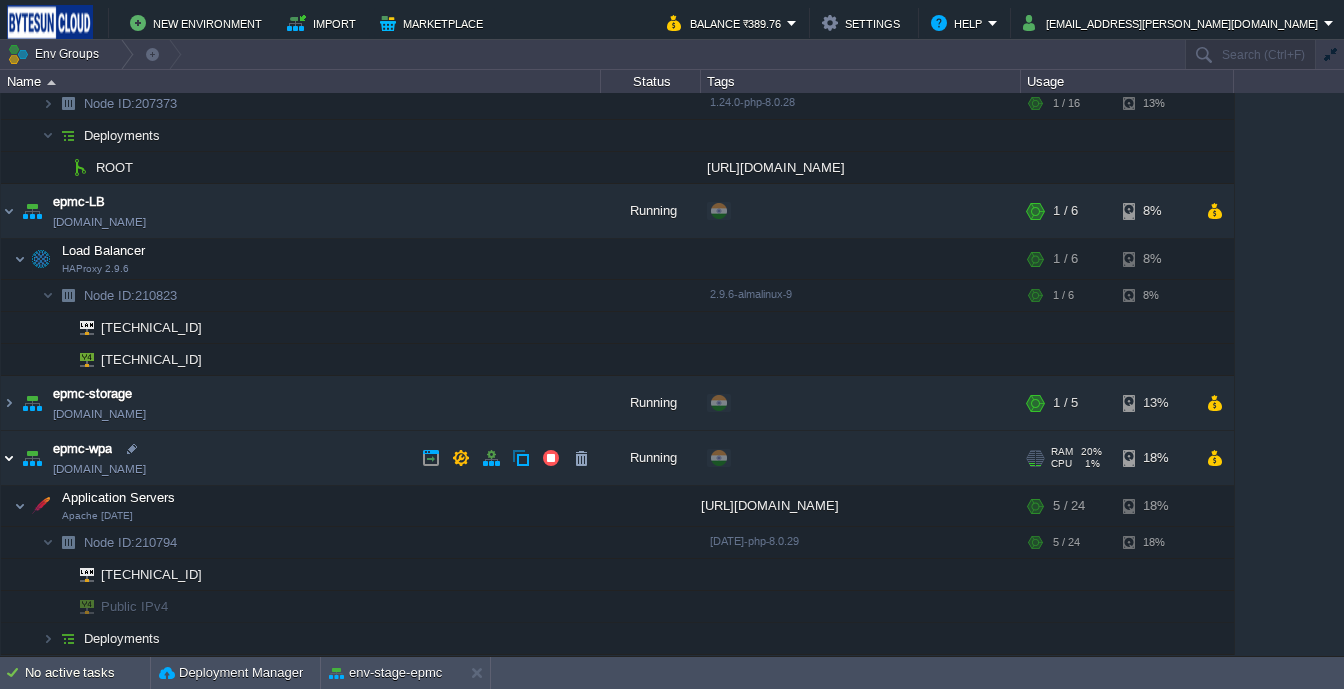click at bounding box center [9, 458] 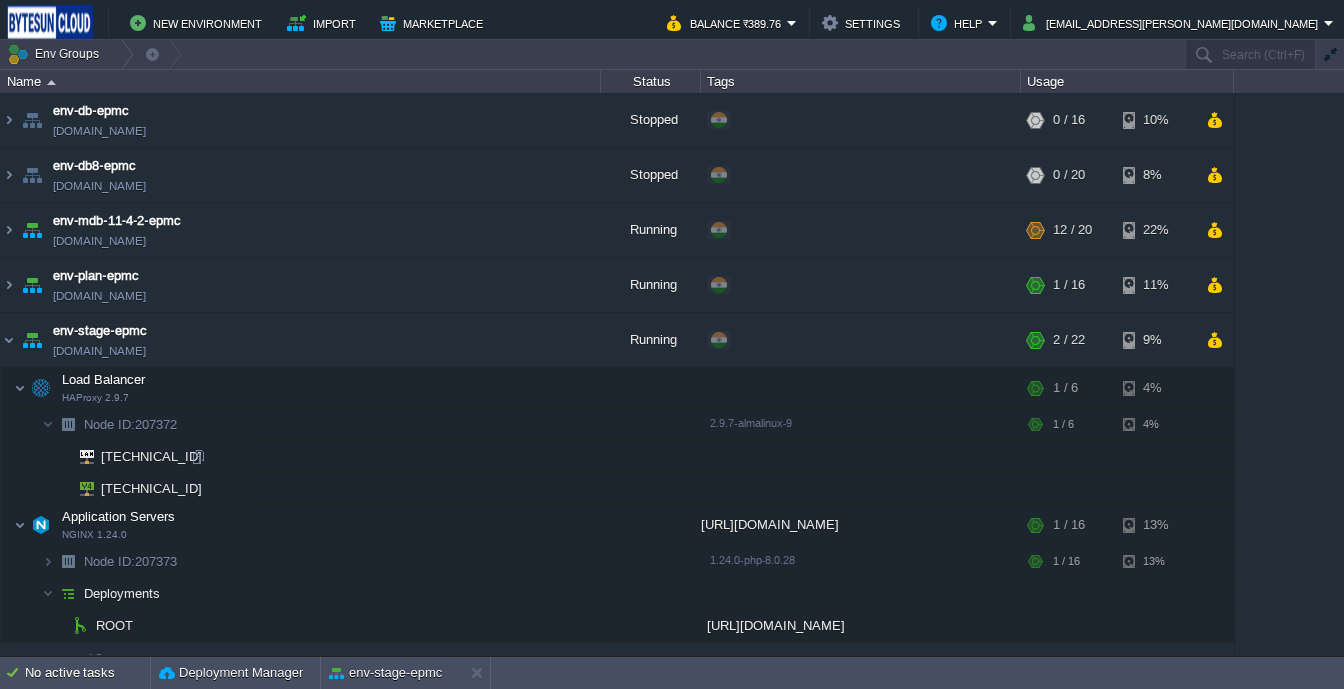 scroll, scrollTop: 0, scrollLeft: 0, axis: both 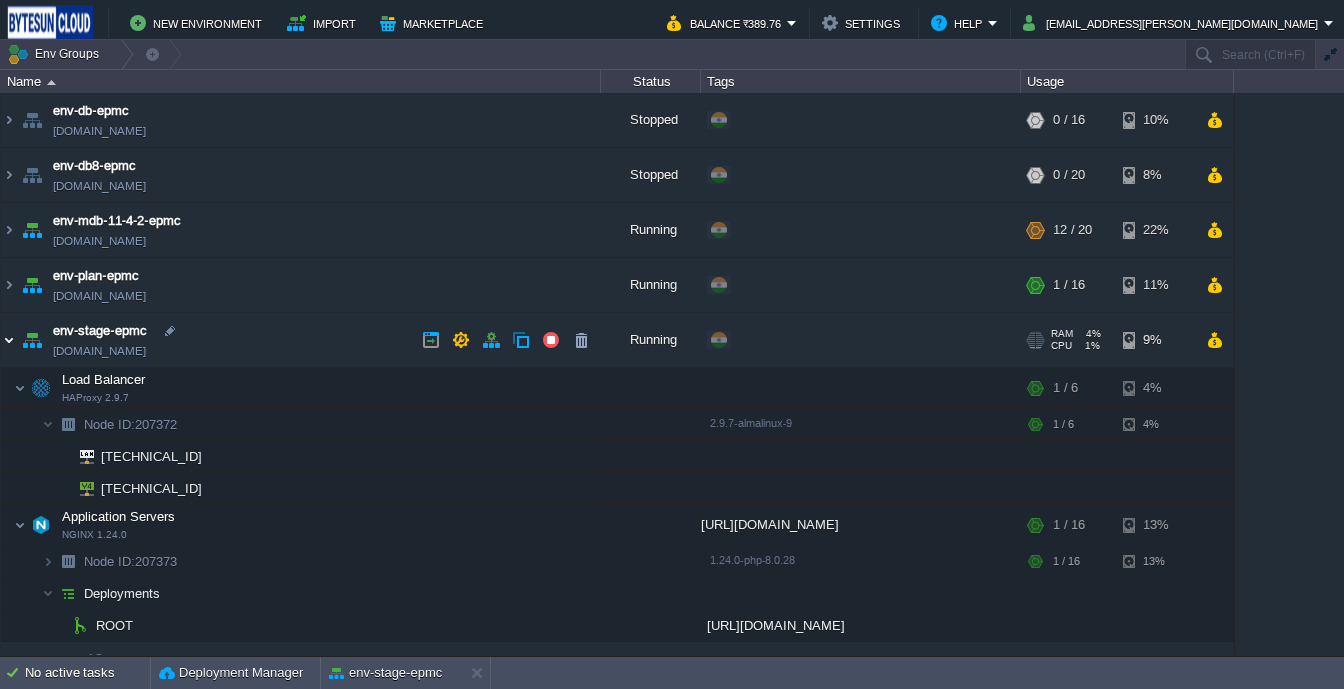 click at bounding box center (9, 340) 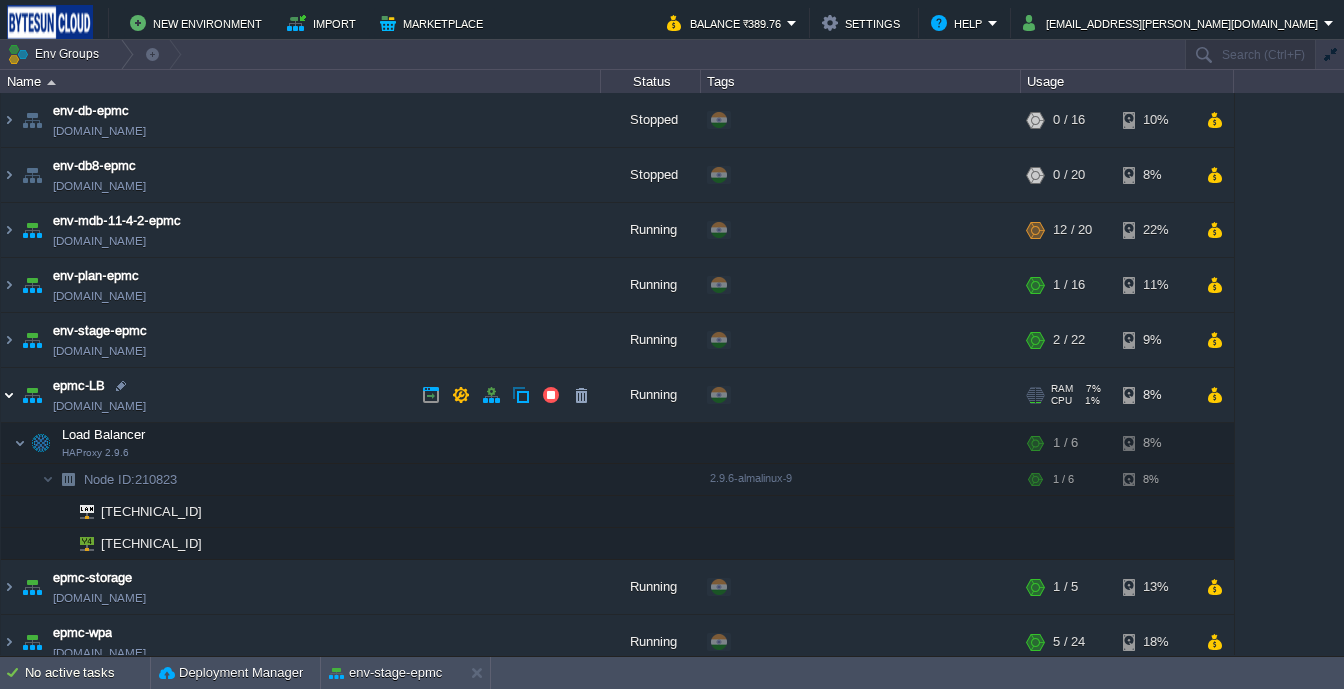 click at bounding box center (9, 395) 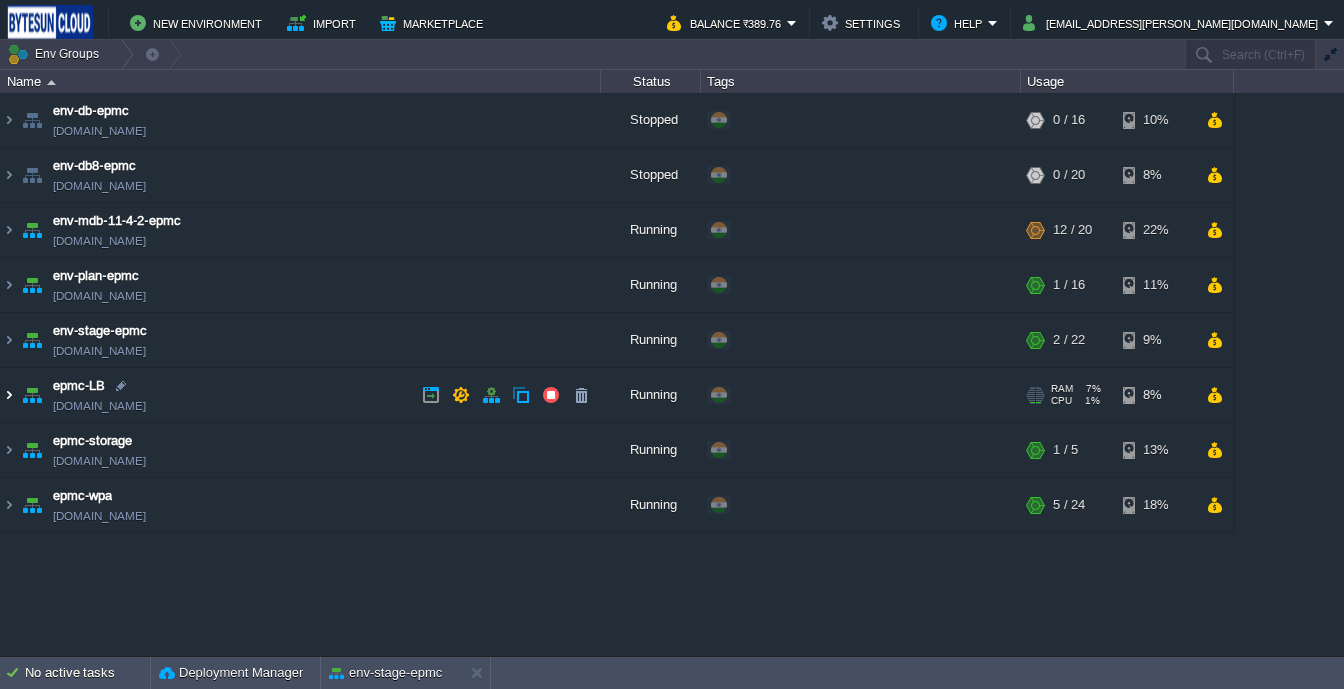 click at bounding box center [9, 395] 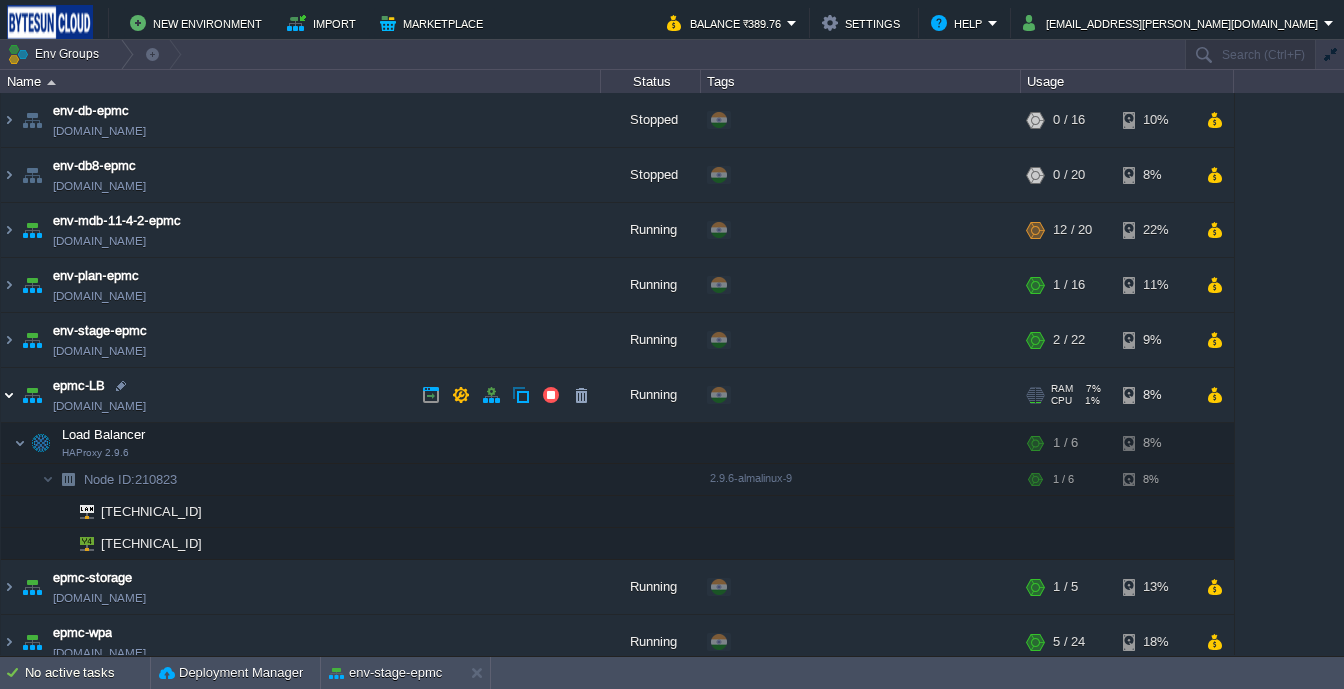 click at bounding box center (9, 395) 